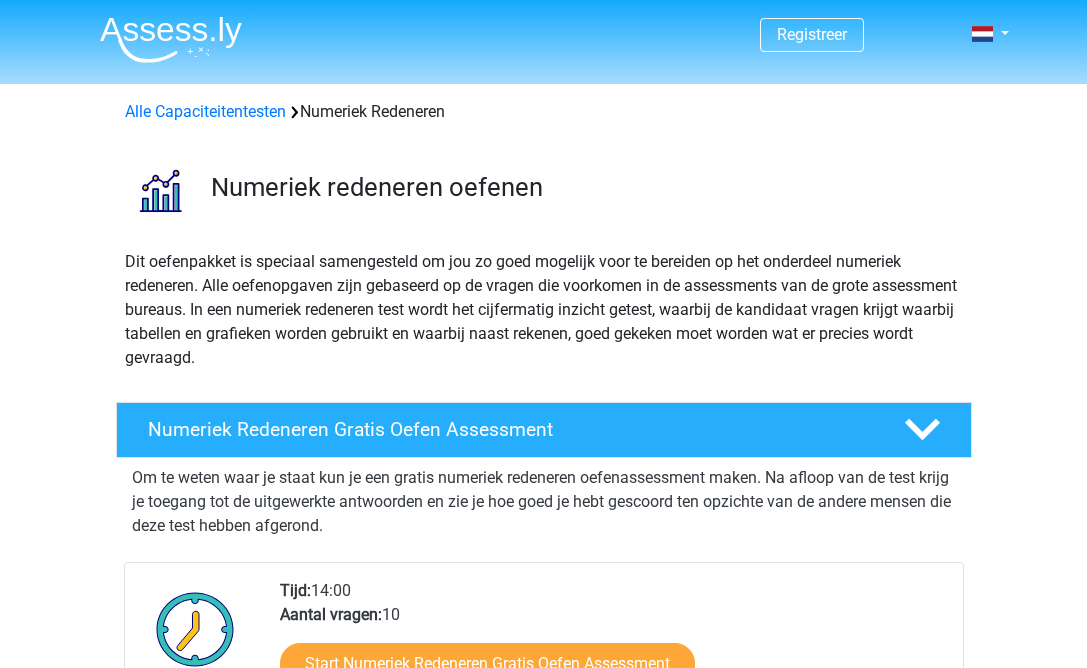 scroll, scrollTop: 300, scrollLeft: 0, axis: vertical 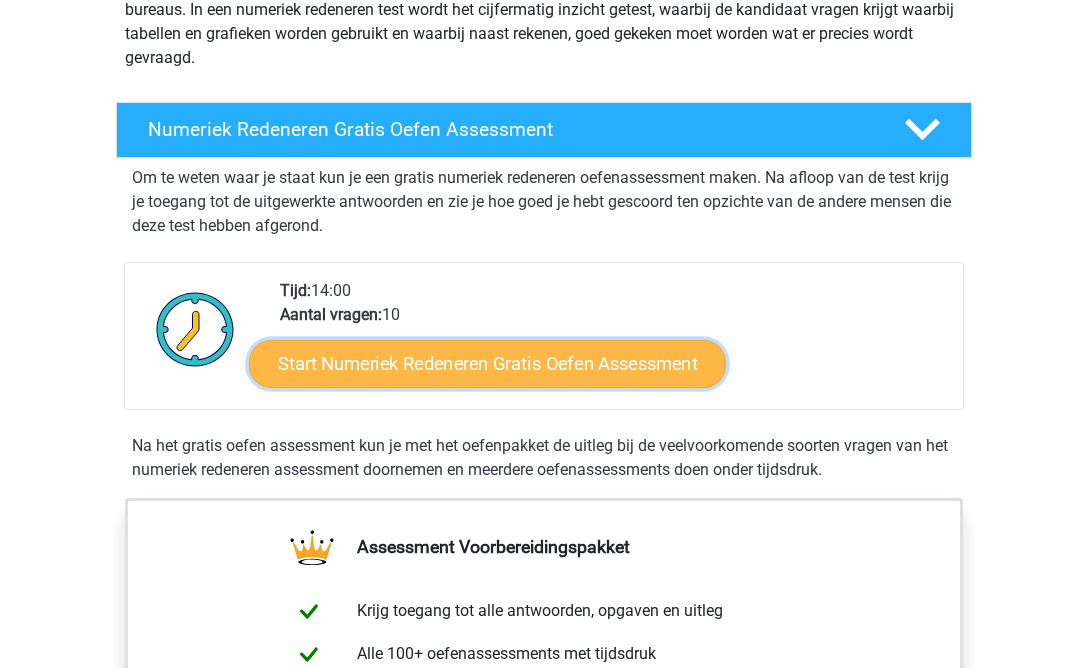 click on "Start Numeriek Redeneren
Gratis Oefen Assessment" at bounding box center [487, 363] 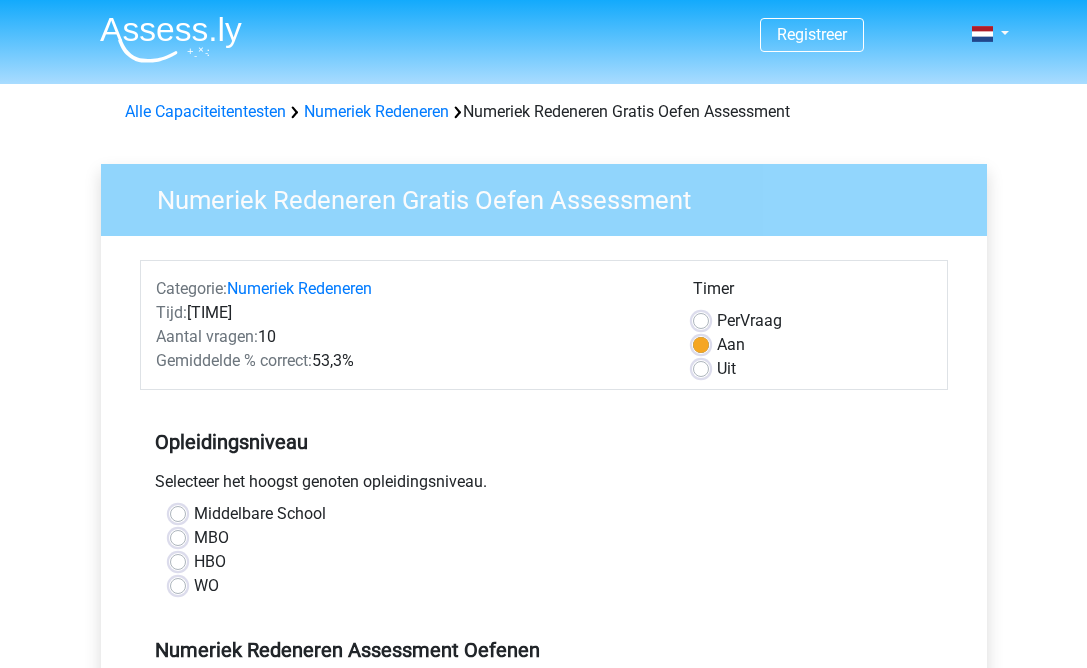 scroll, scrollTop: 0, scrollLeft: 0, axis: both 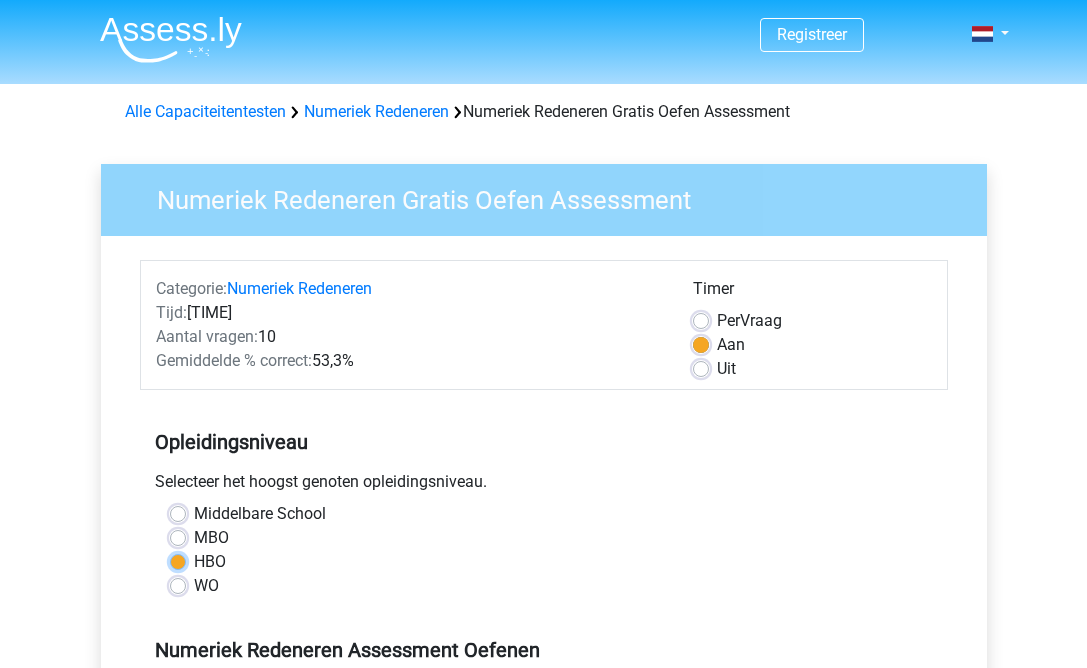 click on "HBO" at bounding box center (178, 560) 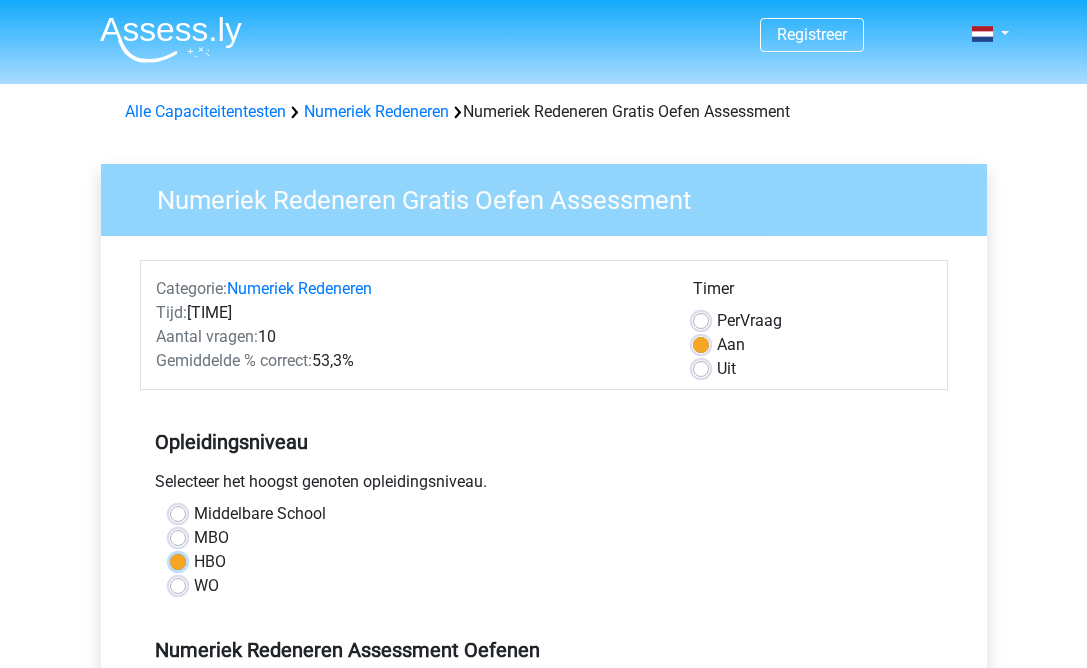 scroll, scrollTop: 500, scrollLeft: 0, axis: vertical 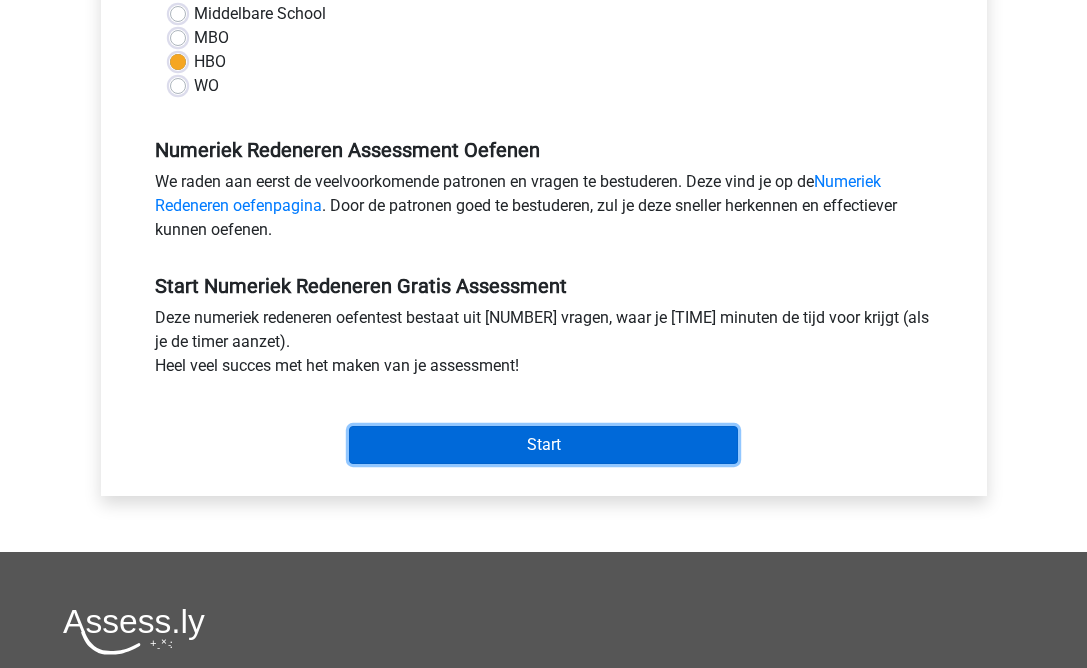 click on "Start" at bounding box center (543, 445) 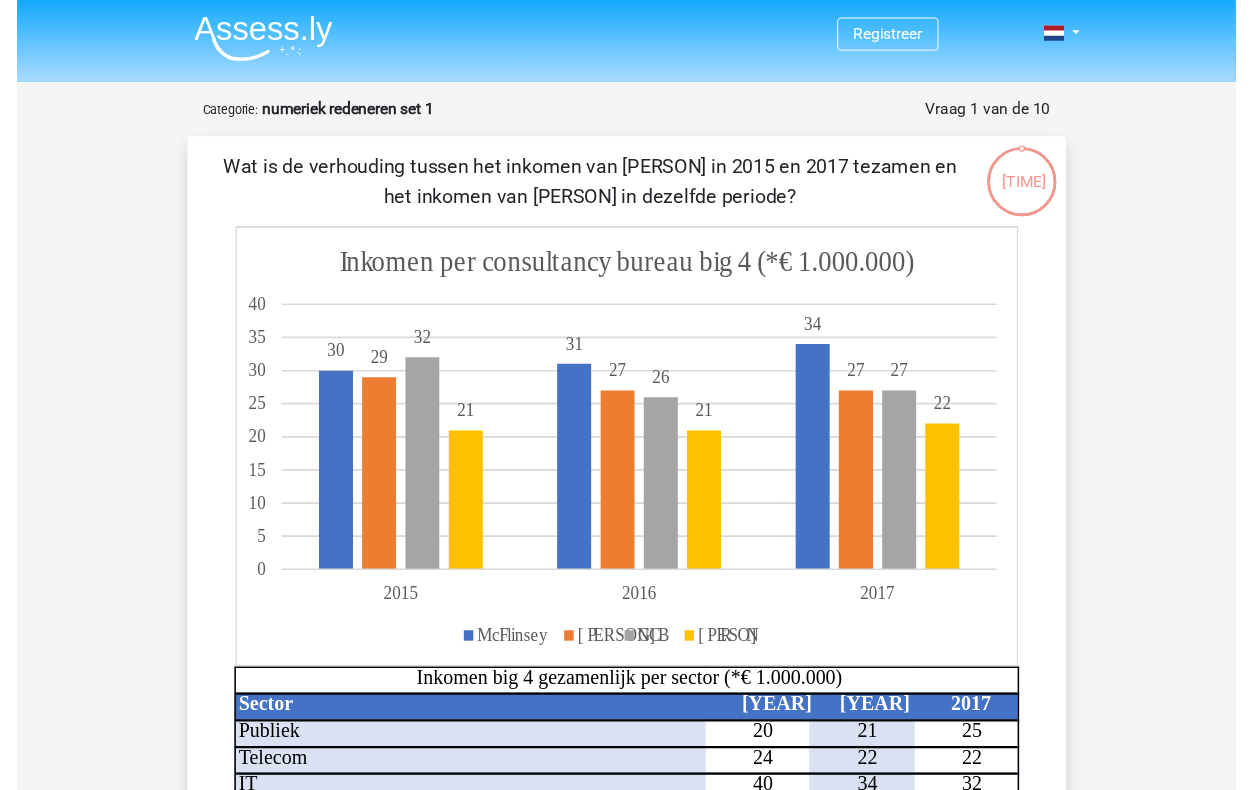 scroll, scrollTop: 100, scrollLeft: 0, axis: vertical 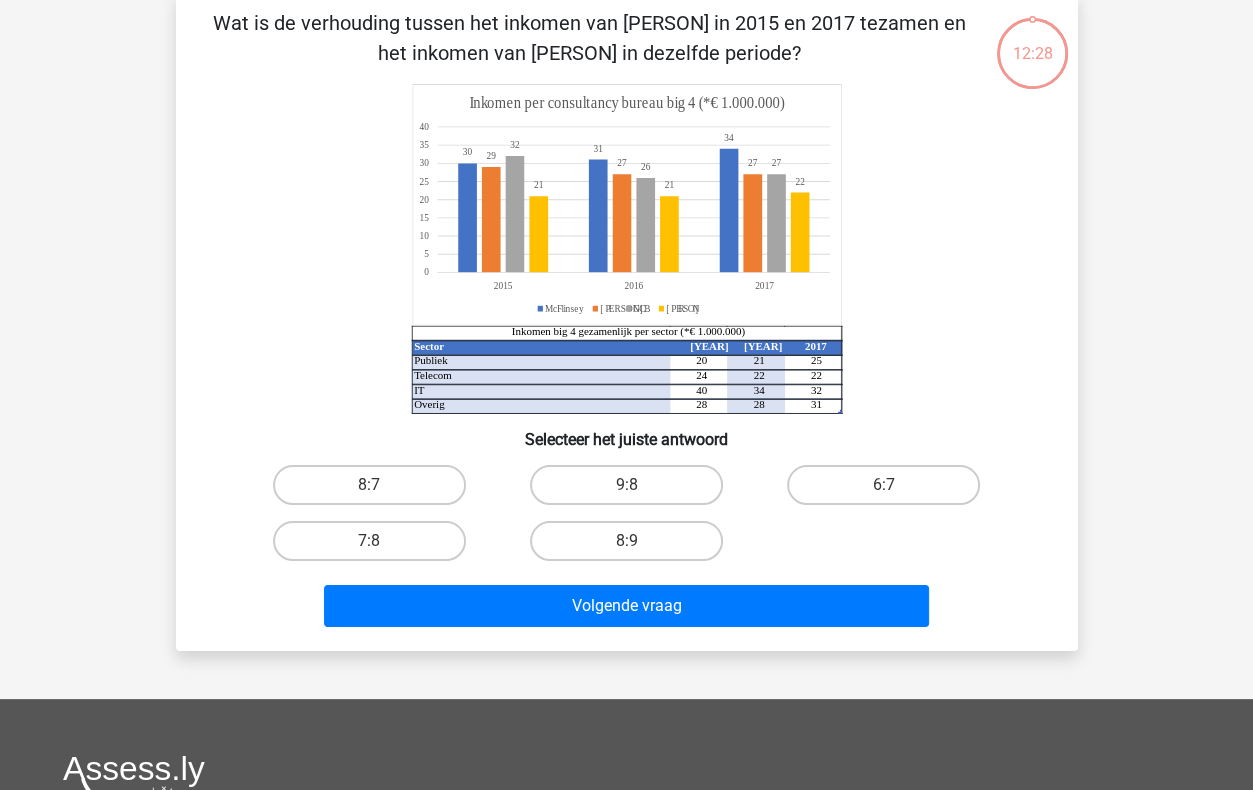 click on "Sector 2015 2016 2017 Publiek 20 21 25 Telecom 24 22 22 IT 40 34 32 Overig 28 28 31 Inkomen big 4 gezamenlijk per sector (*€ 1.000.000) 30   31   34   29   [NUMBER]   32   26   27   [NUMBER]   22   0   5   10   15   20   25   30   35   40   201520162017 Inkomen per consultancy bureau big 4 (*€ 1.000.000)[PERSON] [PERSON] [COMPANY] [PERSON]" at bounding box center (627, 249) 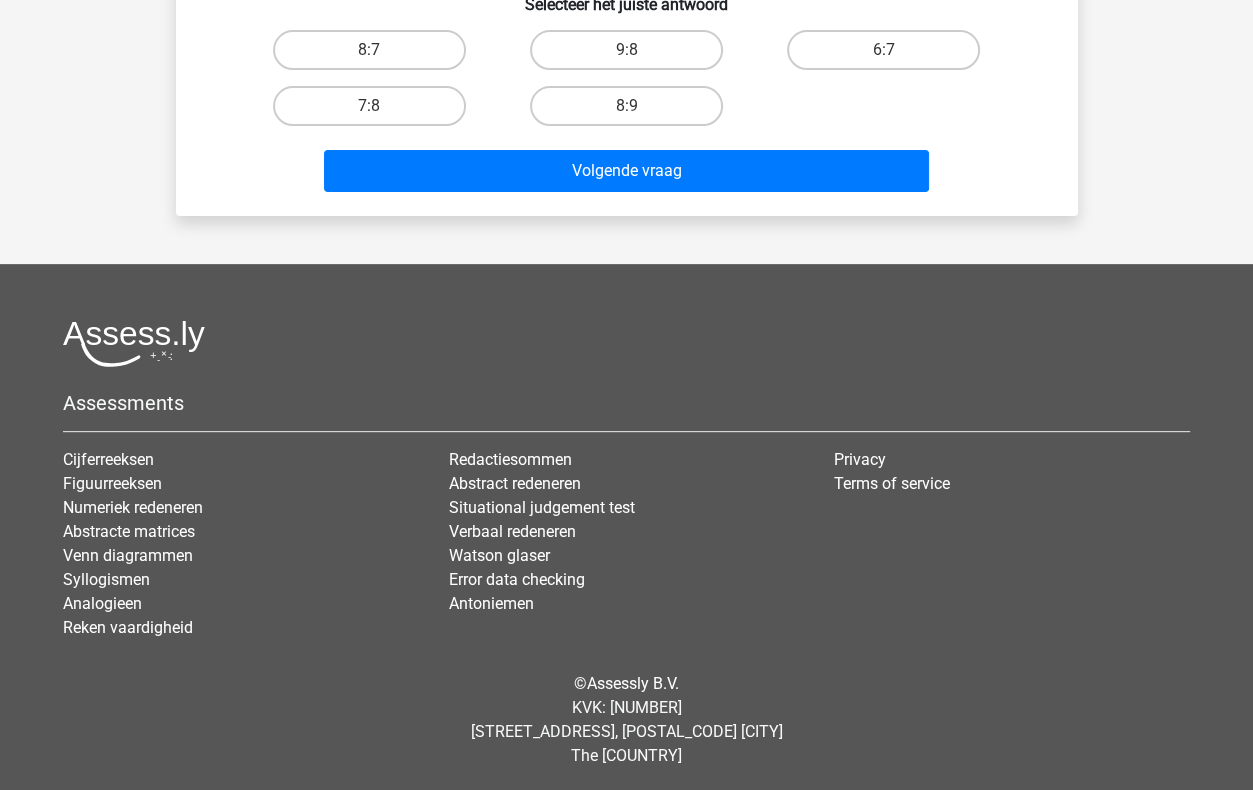 scroll, scrollTop: 35, scrollLeft: 0, axis: vertical 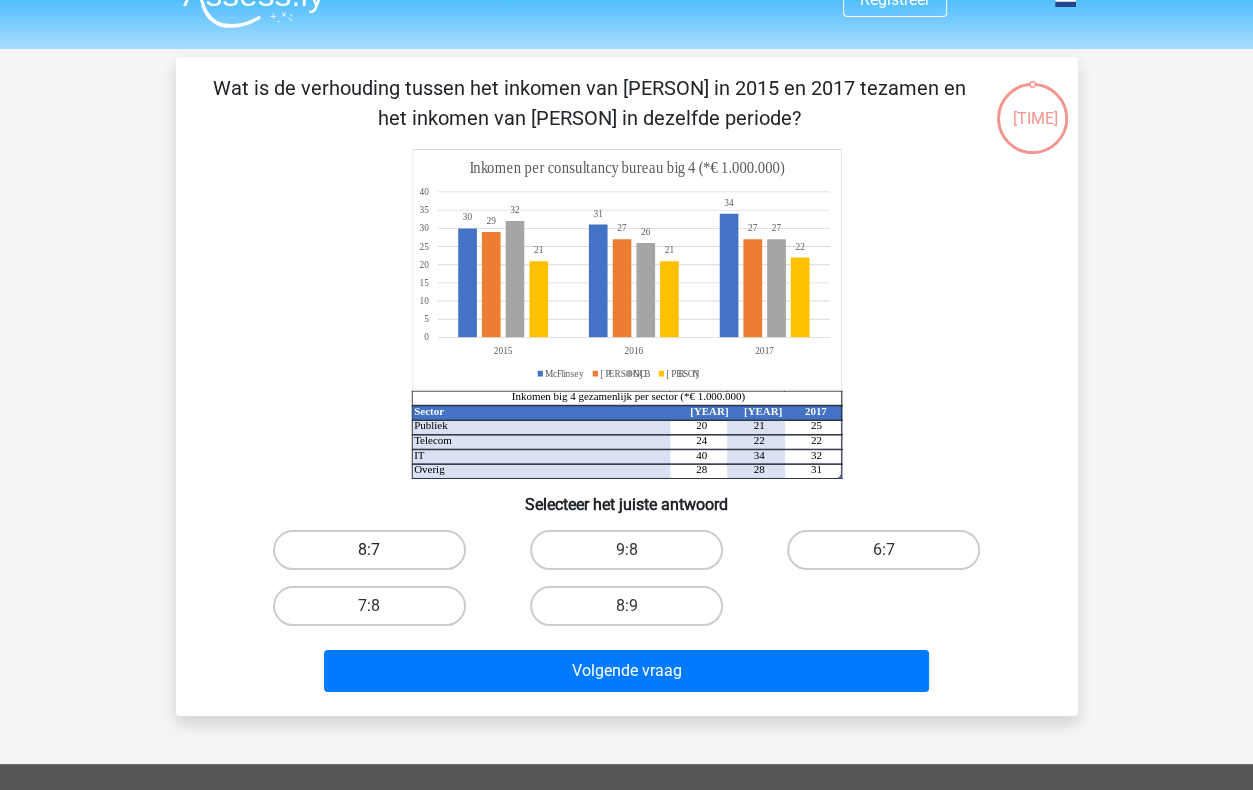 click on "8:7" at bounding box center (369, 550) 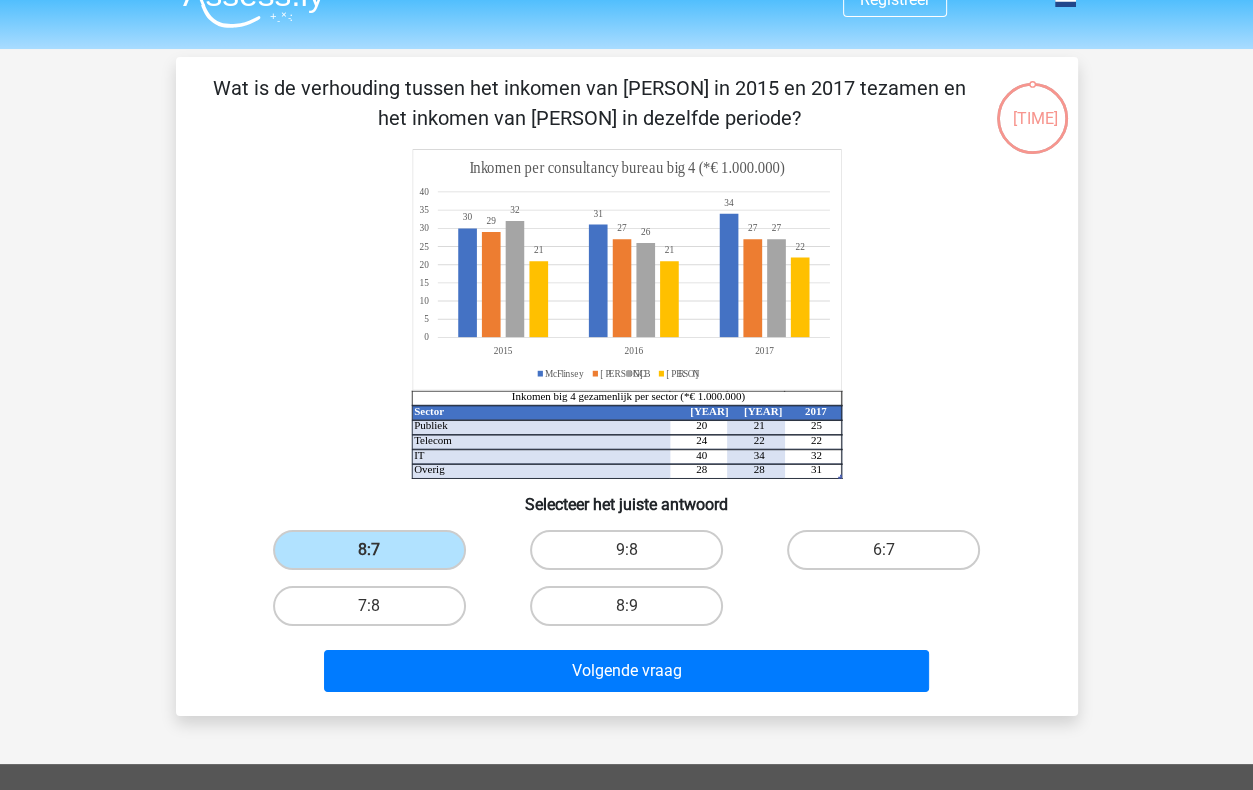 scroll, scrollTop: 135, scrollLeft: 0, axis: vertical 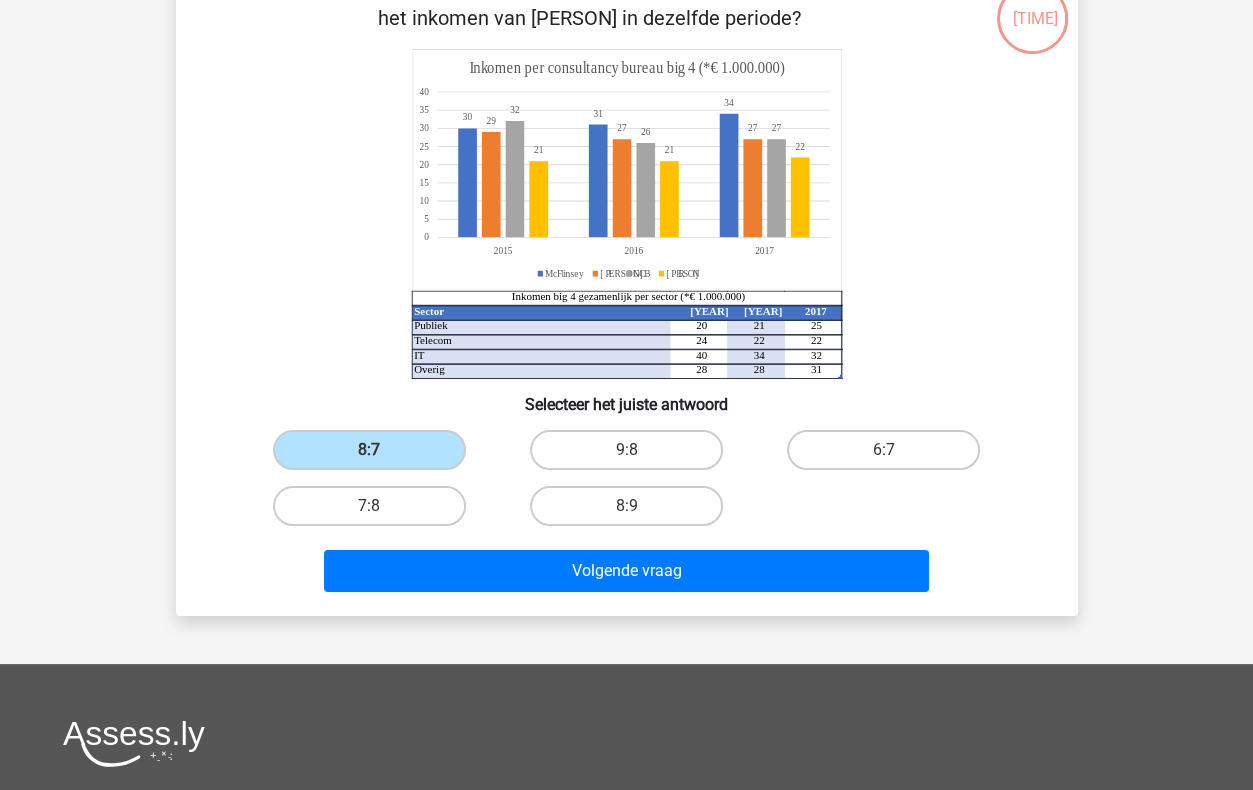 click on "Volgende vraag" at bounding box center [627, 575] 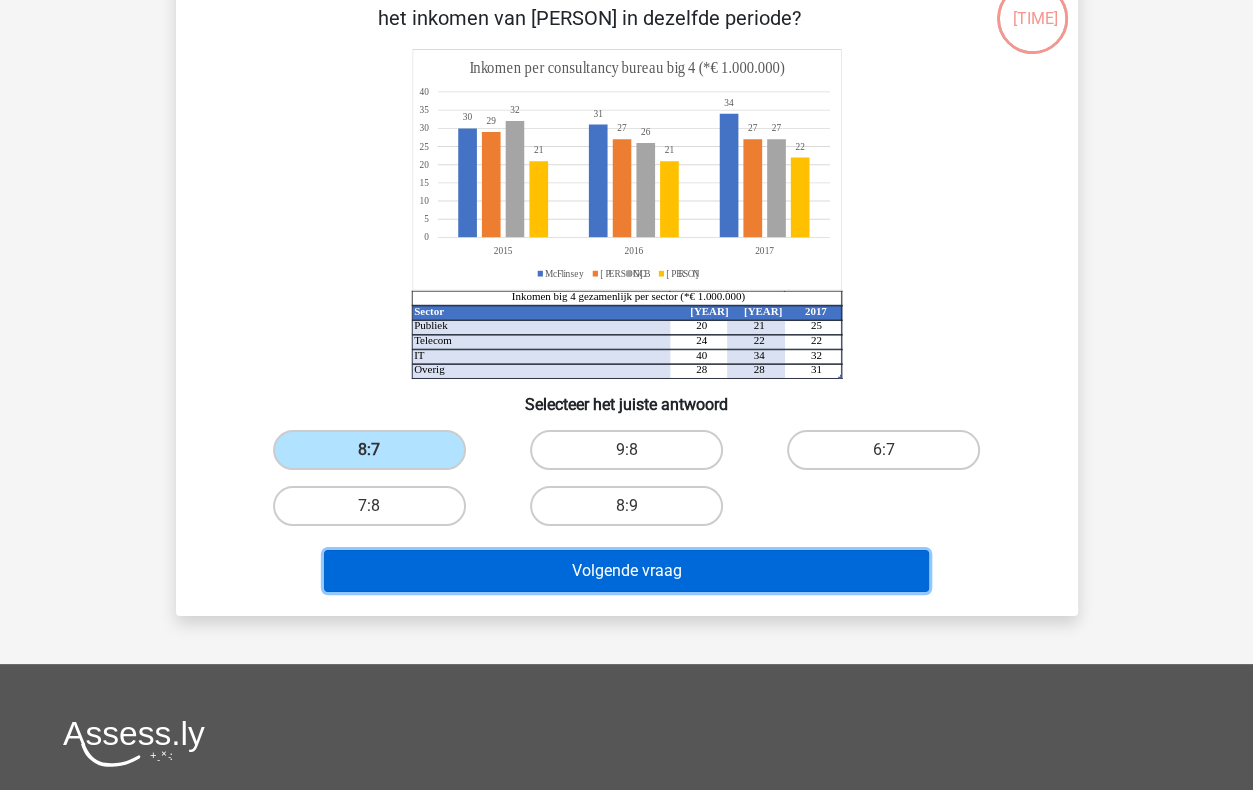 click on "Volgende vraag" at bounding box center (626, 571) 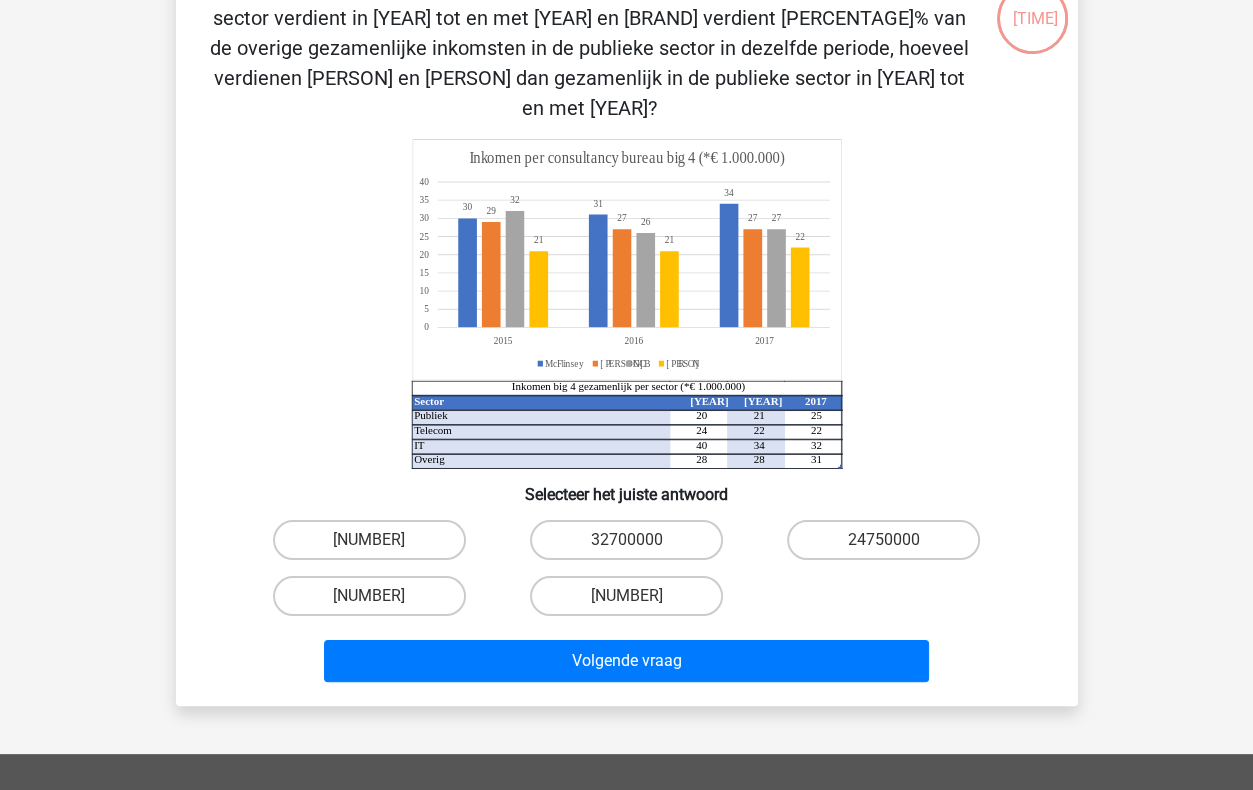 scroll, scrollTop: 92, scrollLeft: 0, axis: vertical 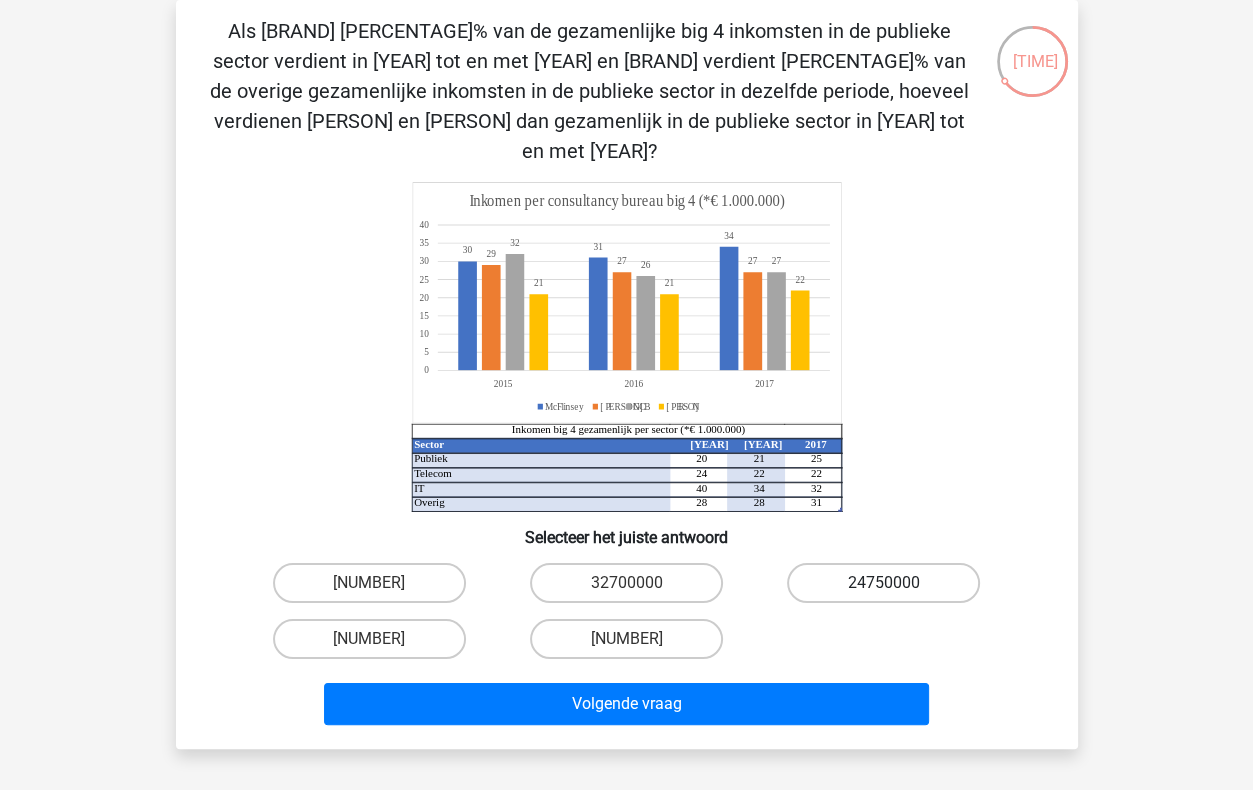 click on "24750000" at bounding box center (883, 583) 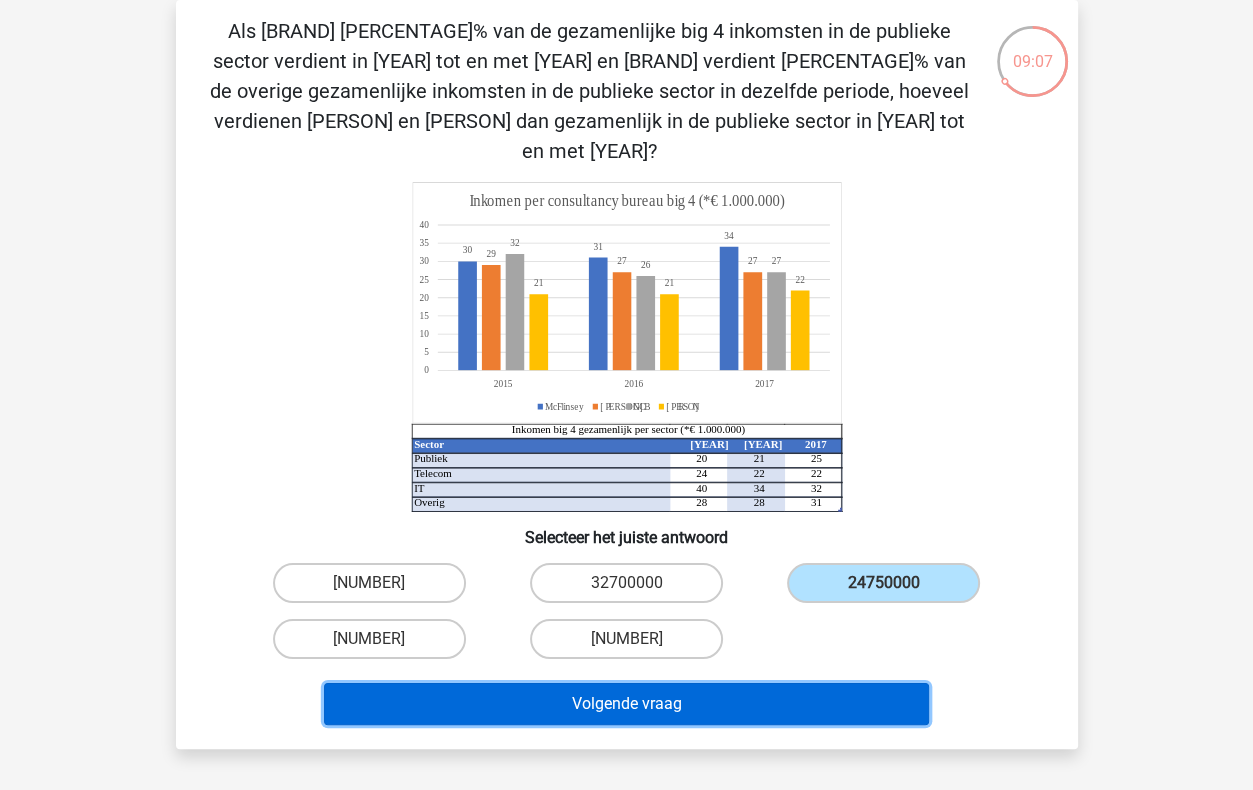 click on "Volgende vraag" at bounding box center [626, 704] 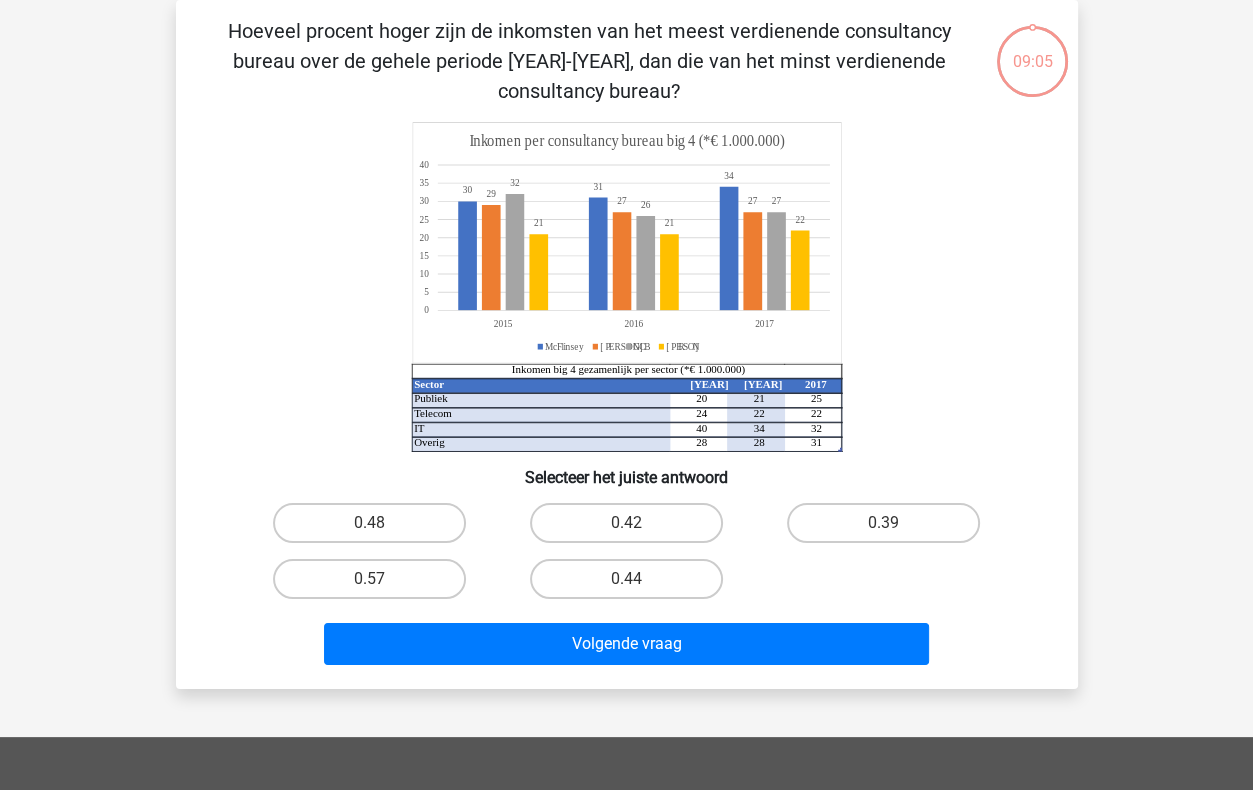 scroll, scrollTop: 0, scrollLeft: 0, axis: both 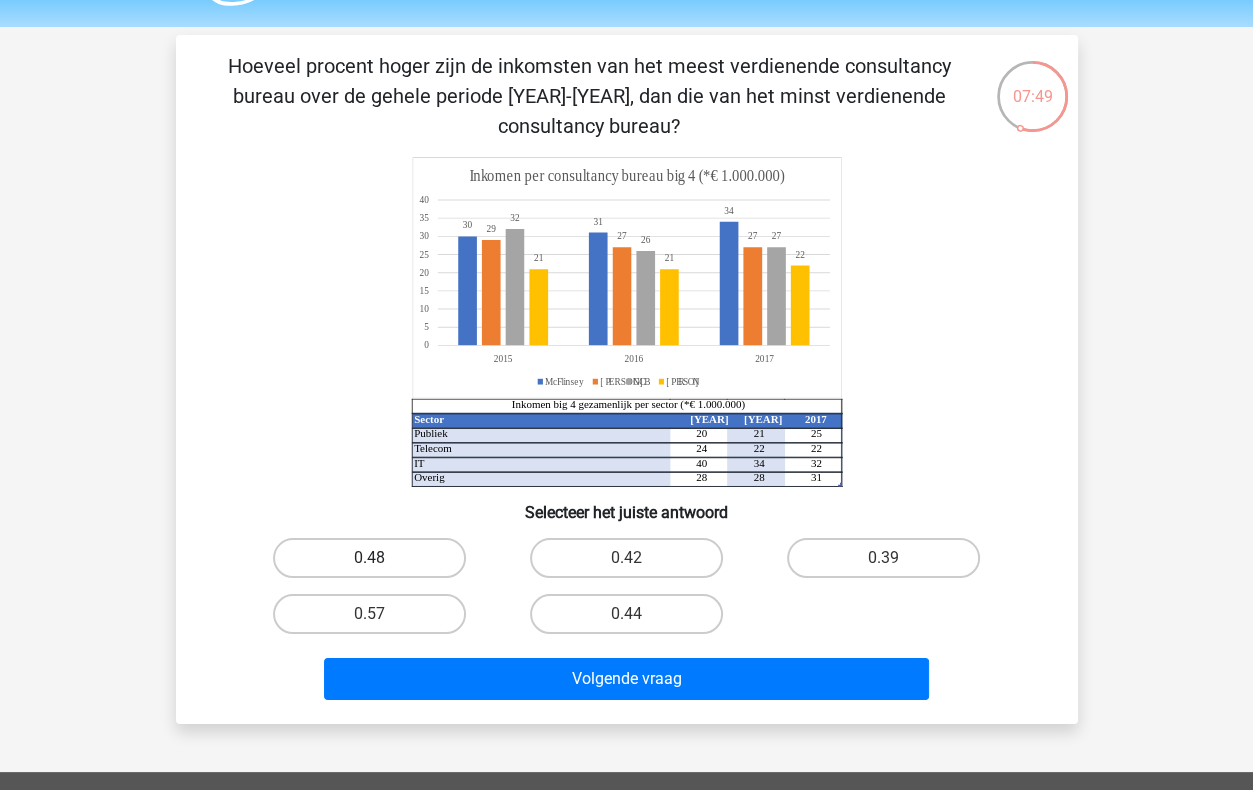 click on "0.48" at bounding box center (369, 558) 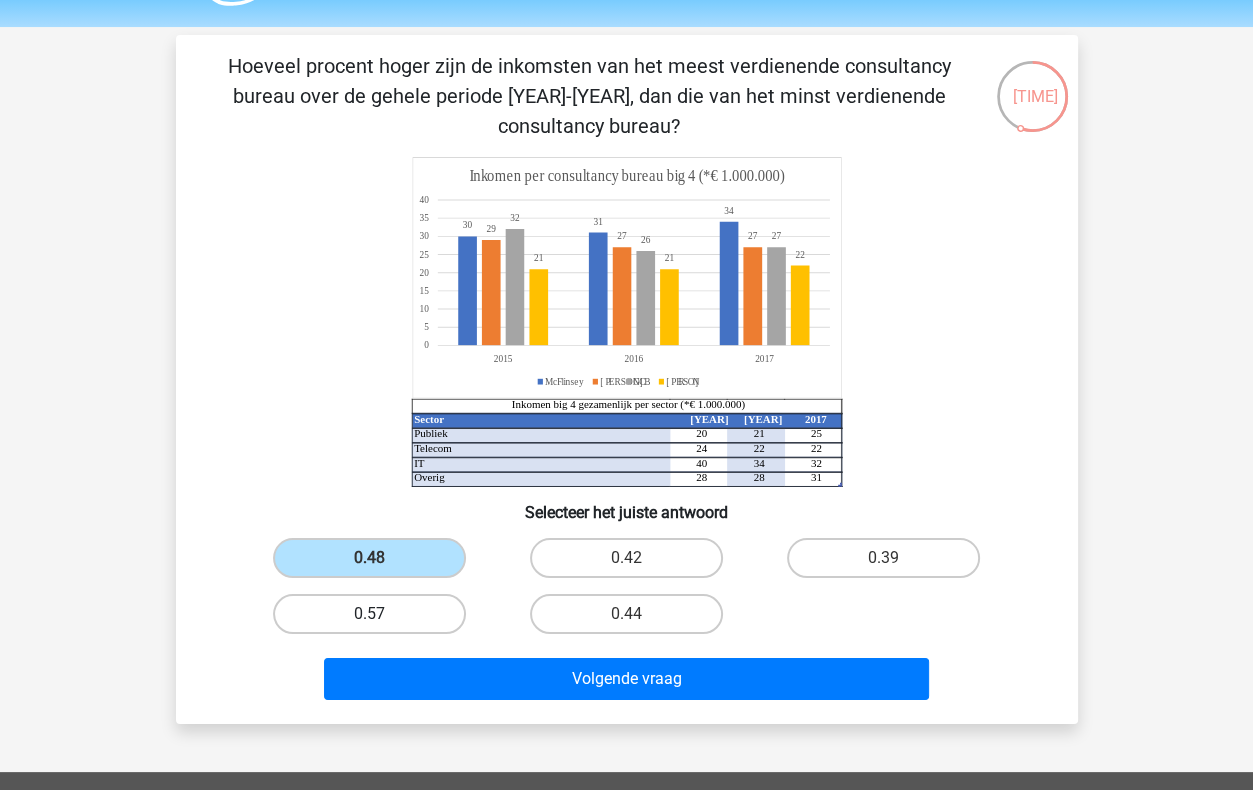 scroll, scrollTop: 157, scrollLeft: 0, axis: vertical 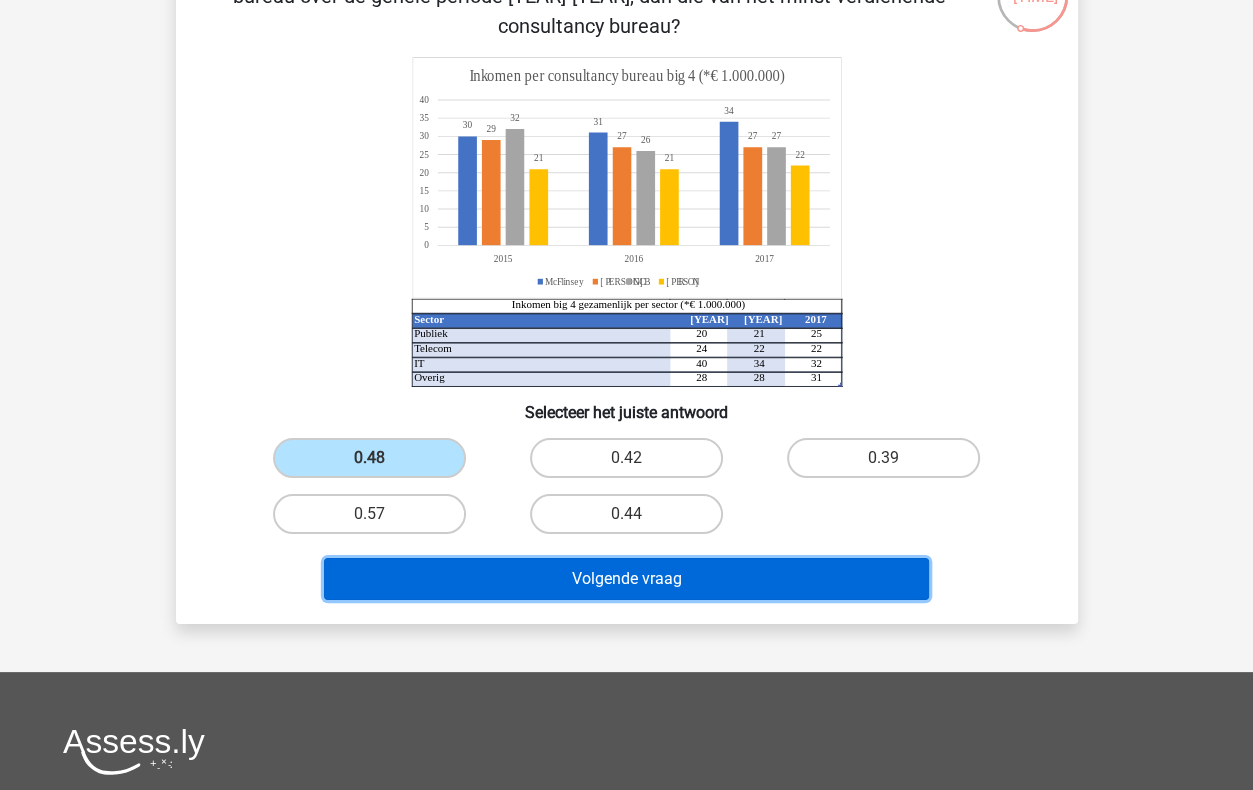 click on "Volgende vraag" at bounding box center [626, 579] 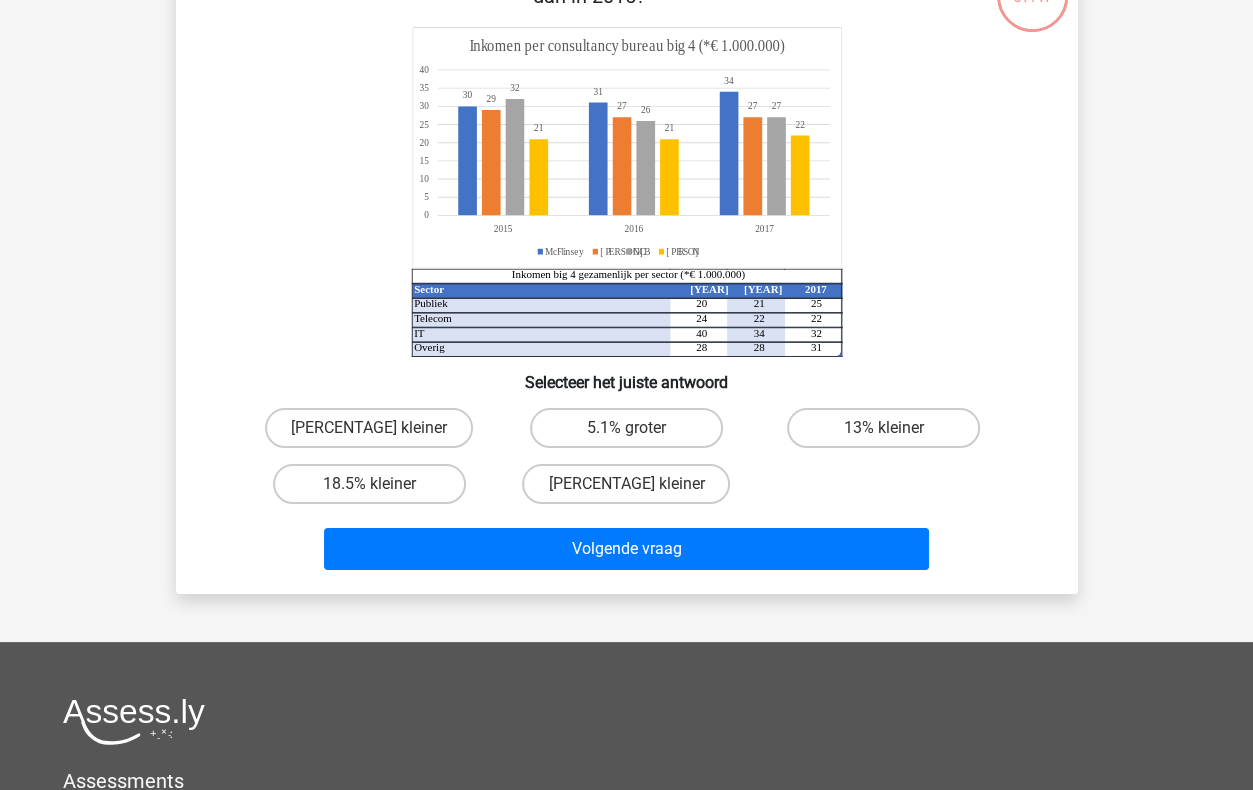 scroll, scrollTop: 92, scrollLeft: 0, axis: vertical 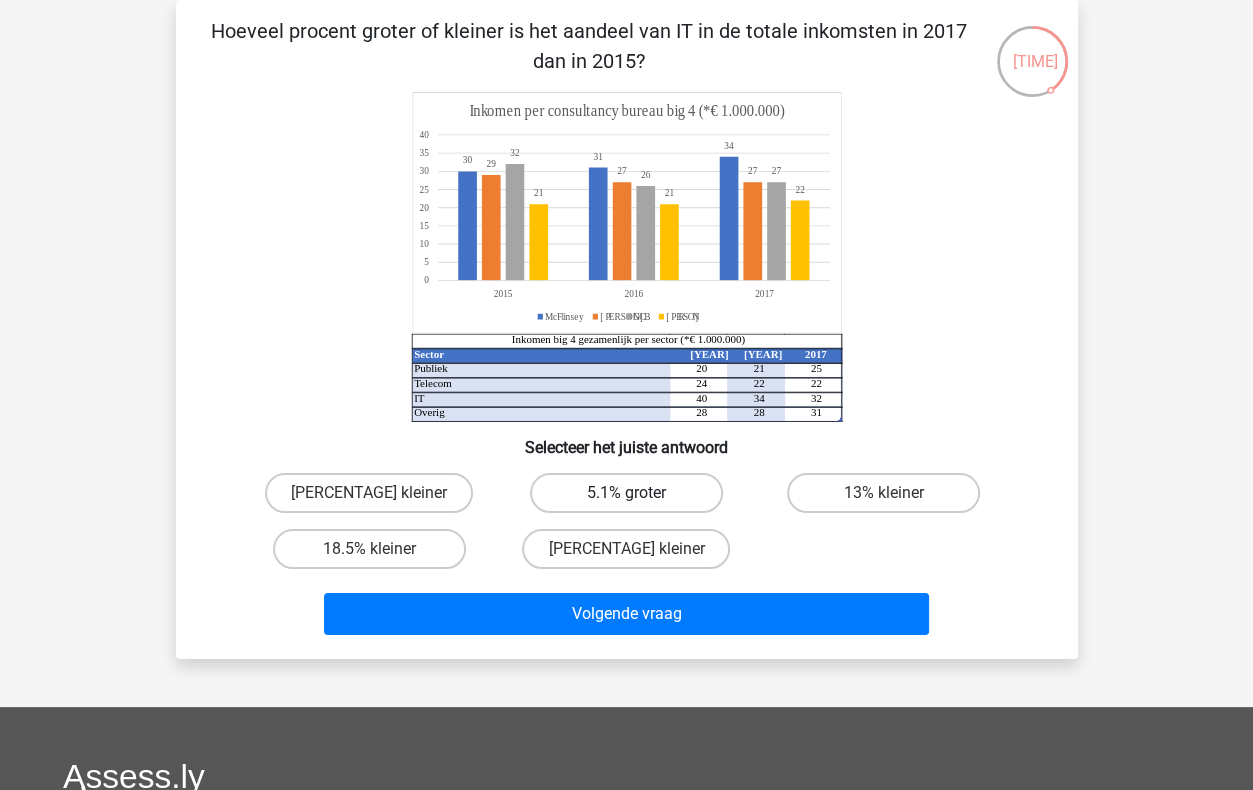 click on "5.1% groter" at bounding box center [626, 493] 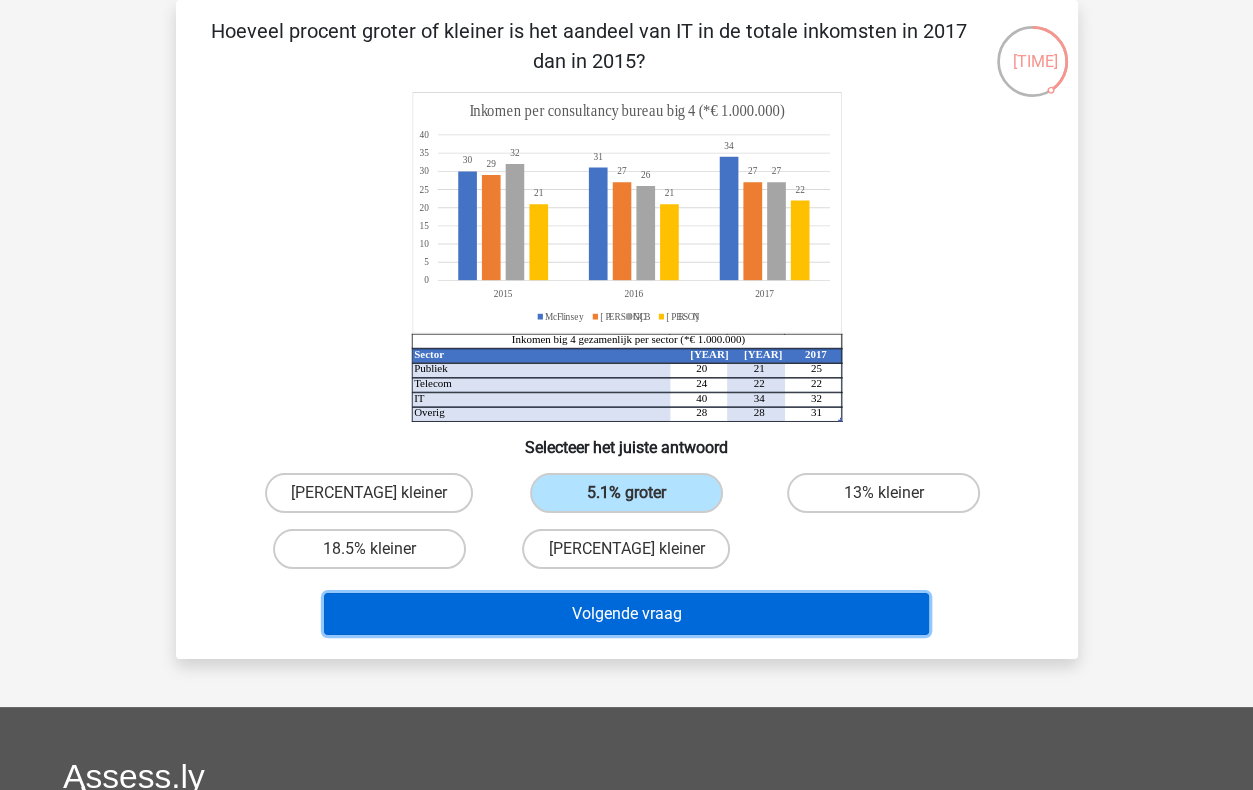 click on "Volgende vraag" at bounding box center (626, 614) 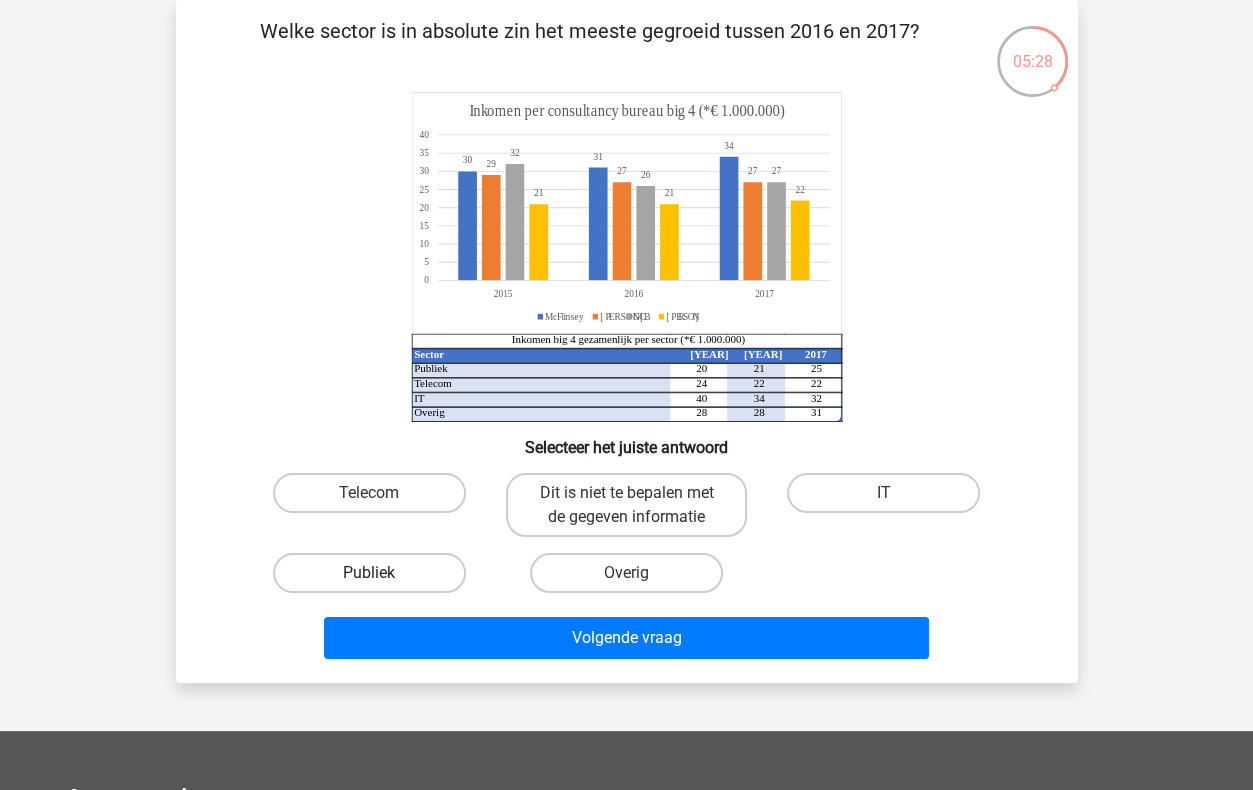 click on "Publiek" at bounding box center (369, 573) 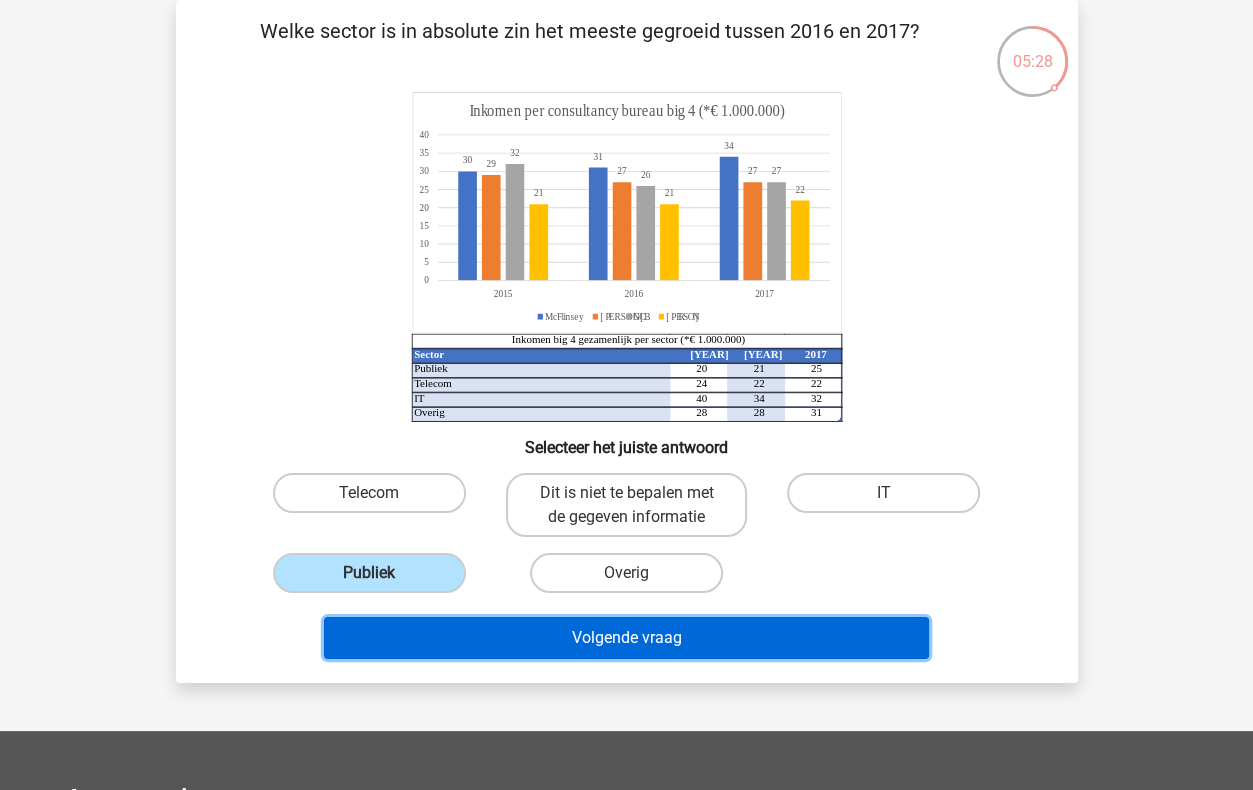 click on "Volgende vraag" at bounding box center (626, 638) 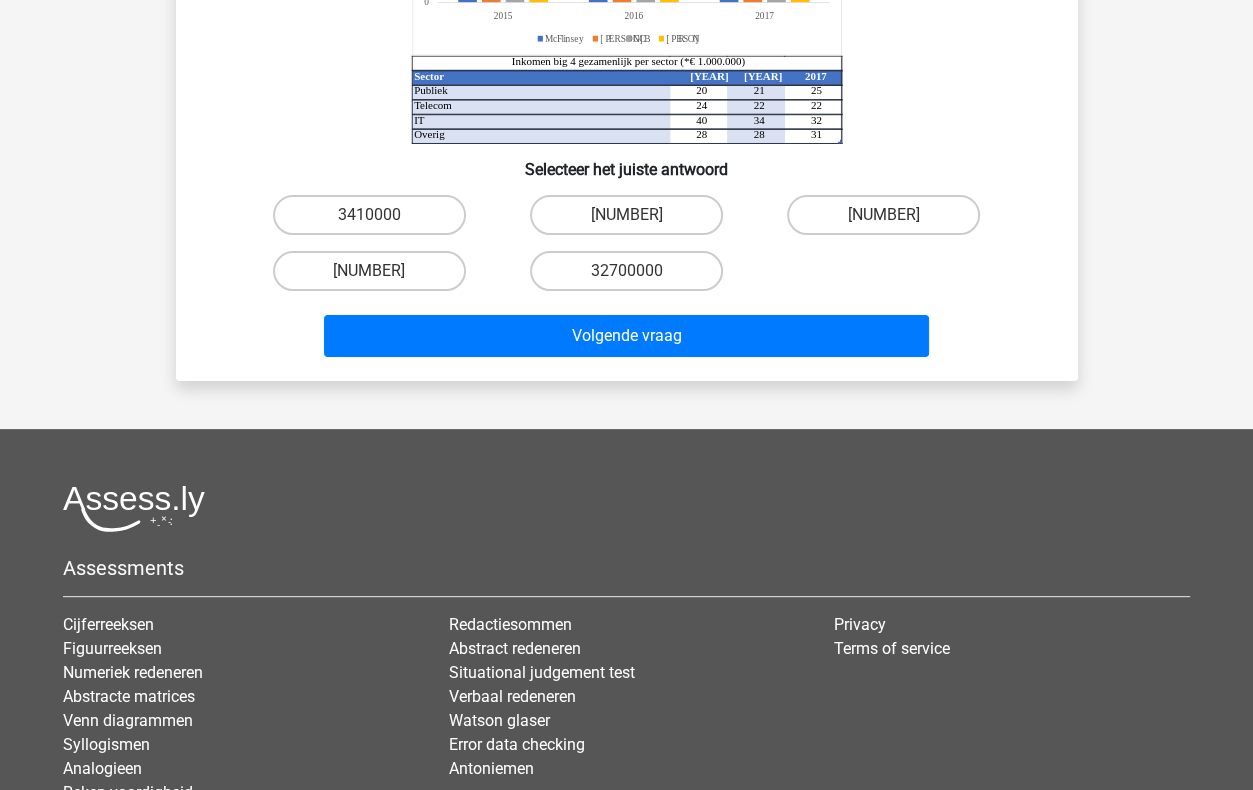 scroll, scrollTop: 100, scrollLeft: 0, axis: vertical 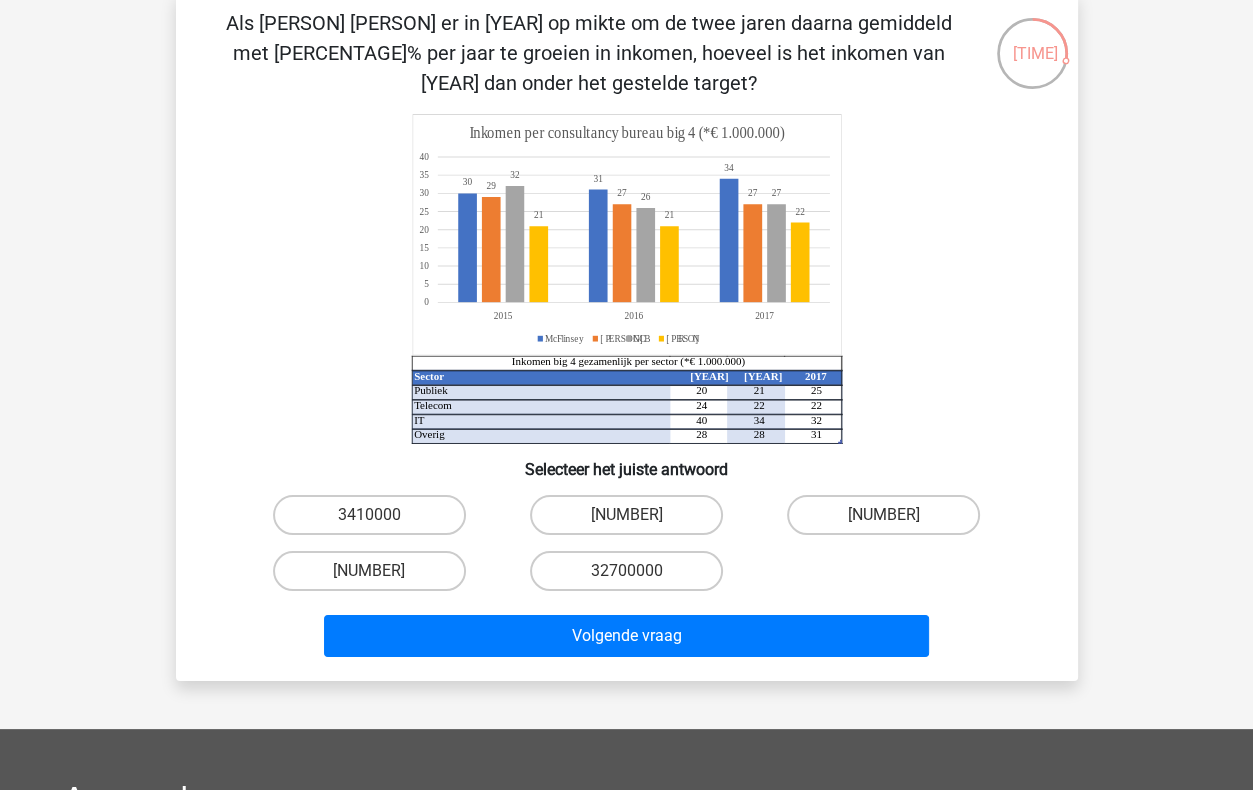 drag, startPoint x: 880, startPoint y: 518, endPoint x: 866, endPoint y: 588, distance: 71.38628 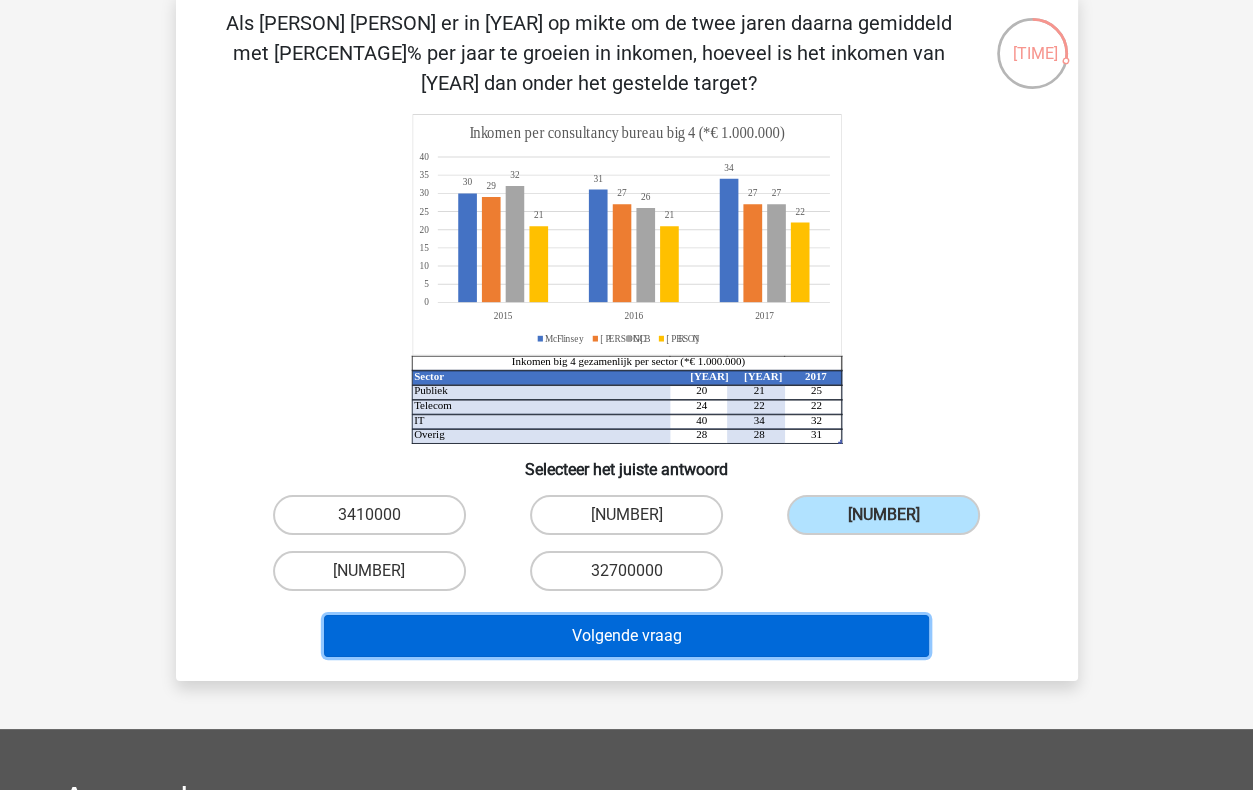 click on "Volgende vraag" at bounding box center [626, 636] 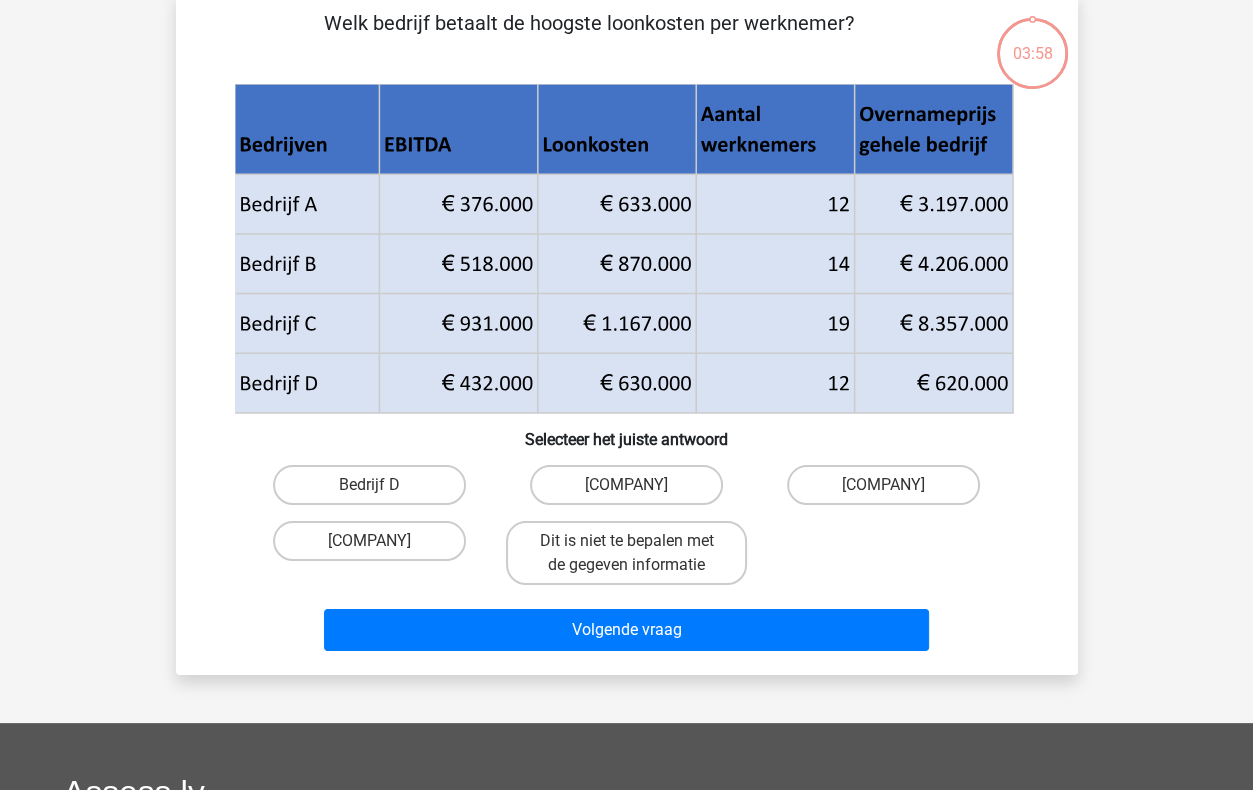 scroll, scrollTop: 92, scrollLeft: 0, axis: vertical 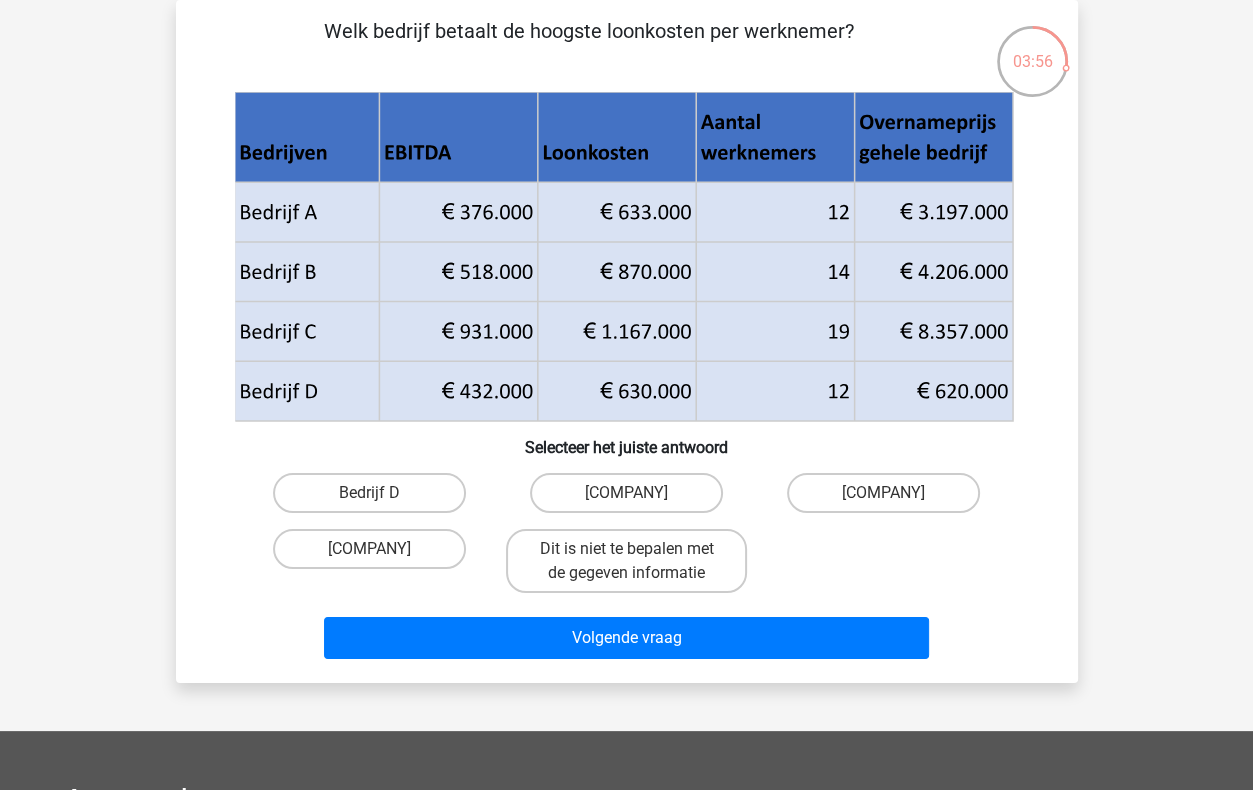 drag, startPoint x: 664, startPoint y: 253, endPoint x: 432, endPoint y: 198, distance: 238.43028 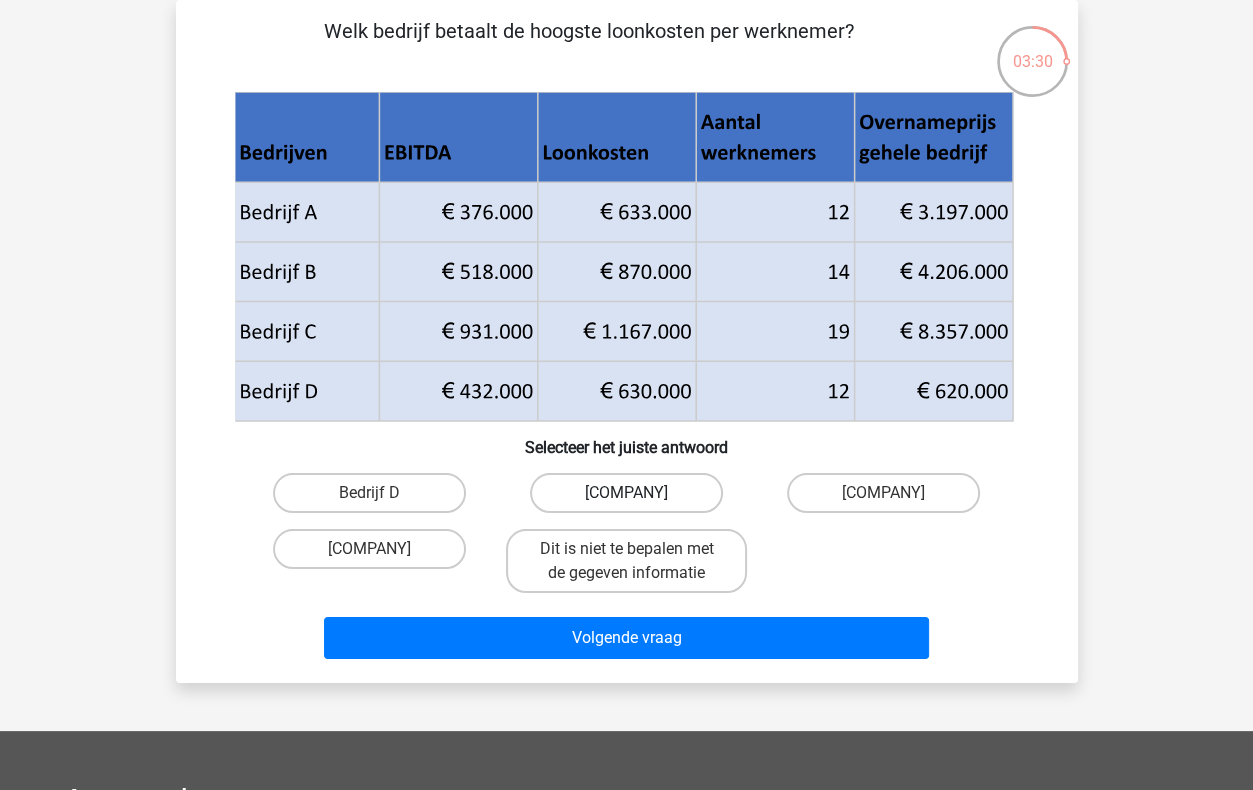 click on "[COMPANY]" at bounding box center (626, 493) 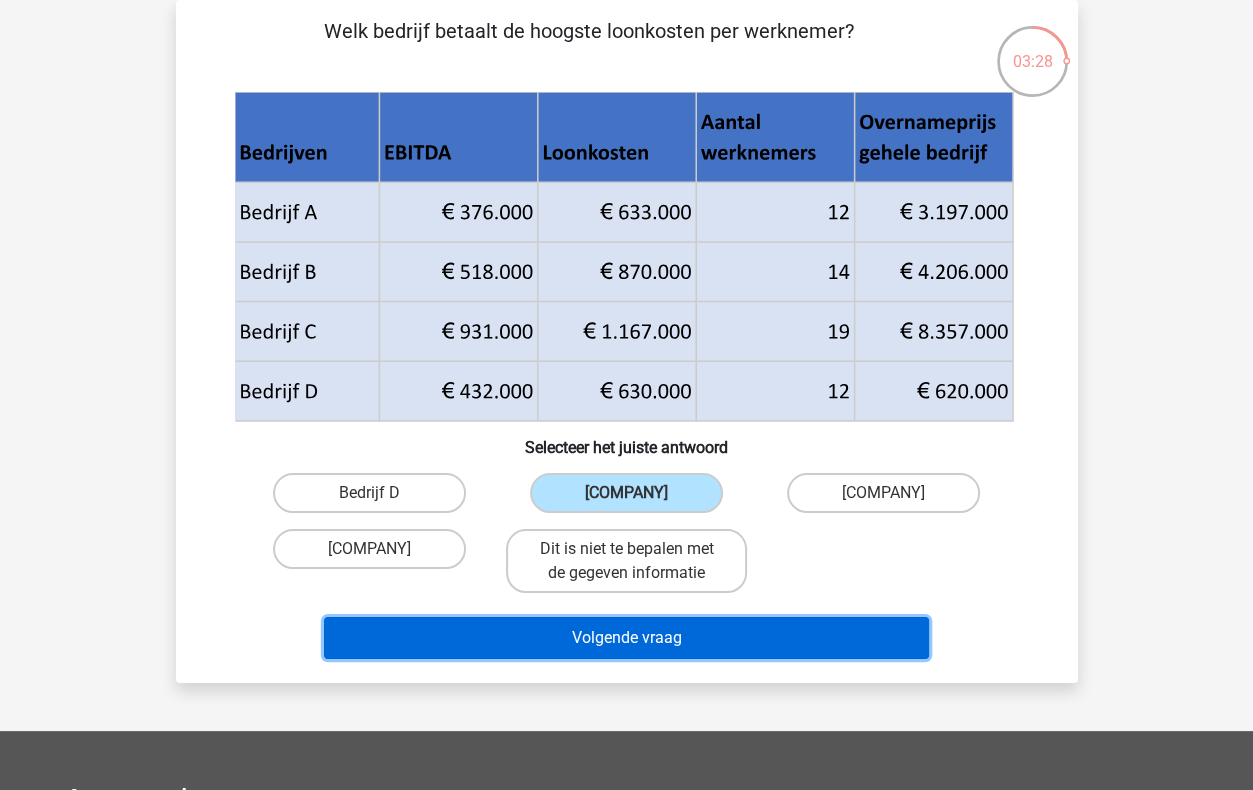 click on "Volgende vraag" at bounding box center [626, 638] 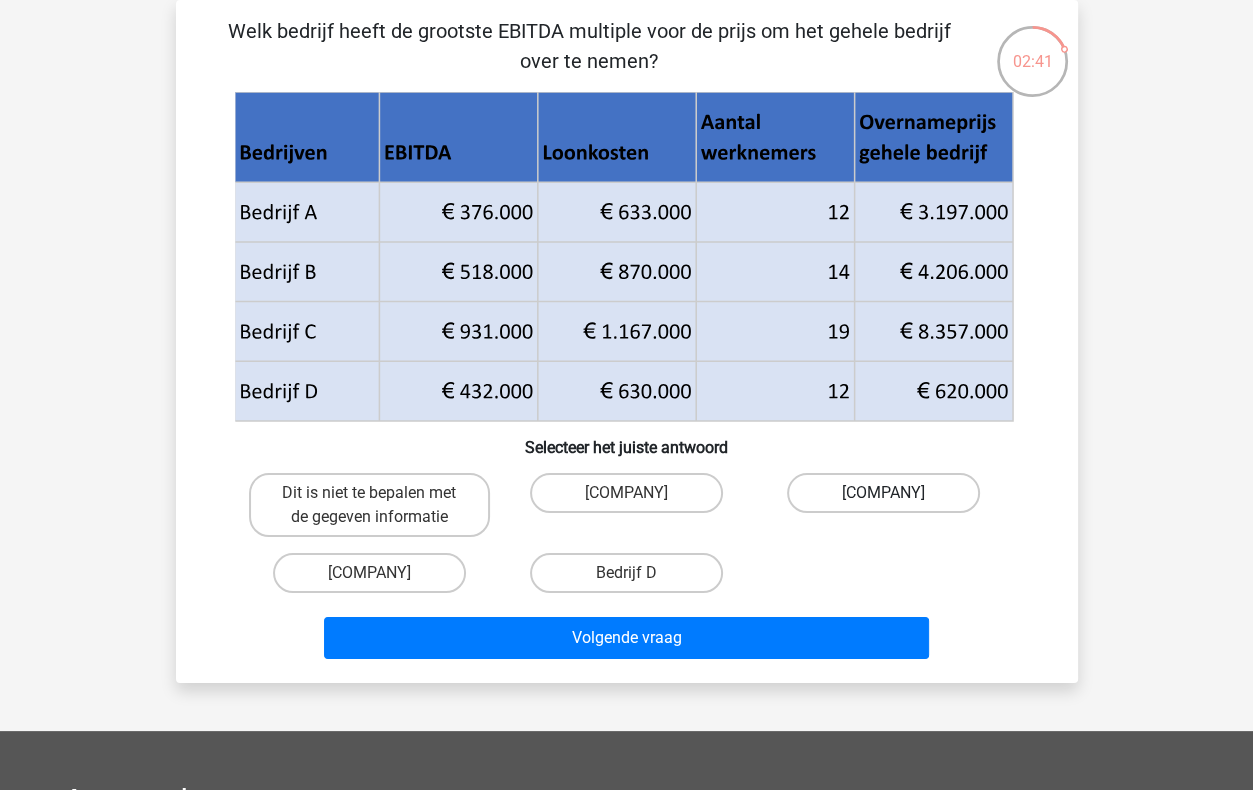 click on "[COMPANY]" at bounding box center [883, 493] 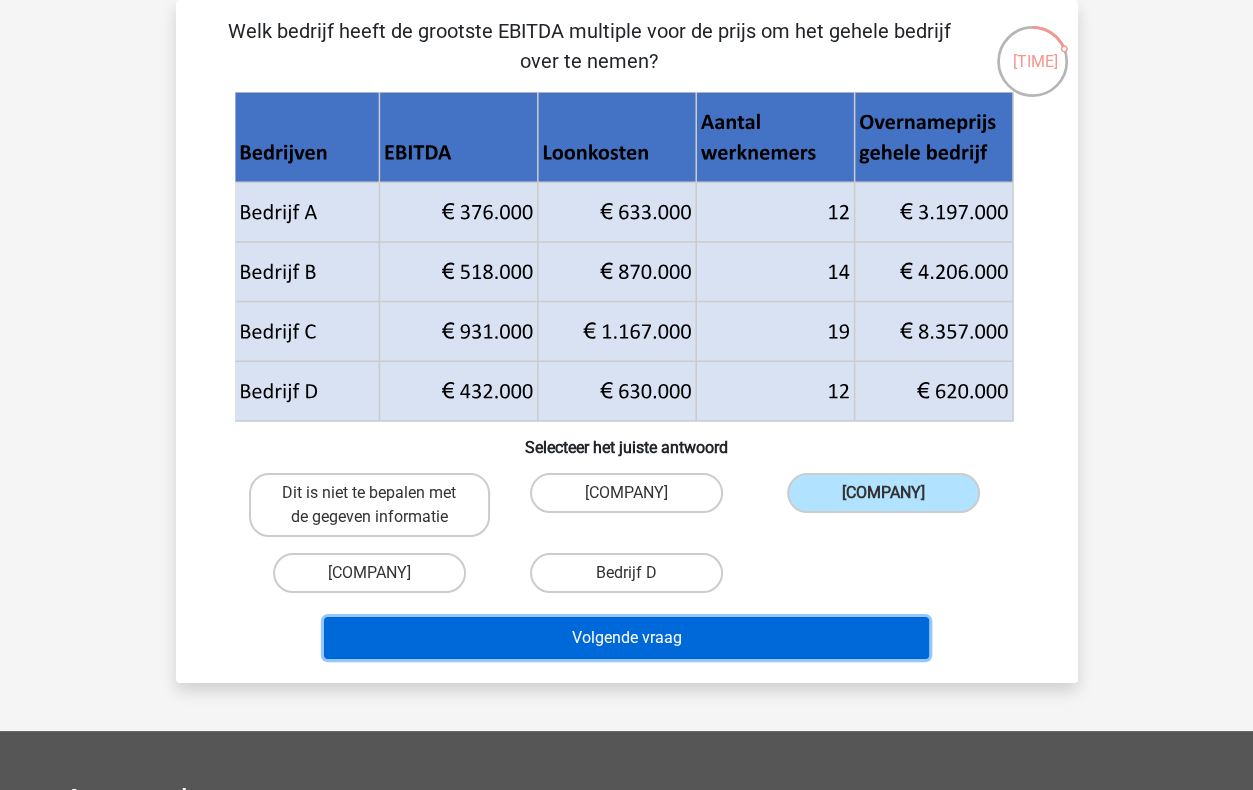 click on "Volgende vraag" at bounding box center [626, 638] 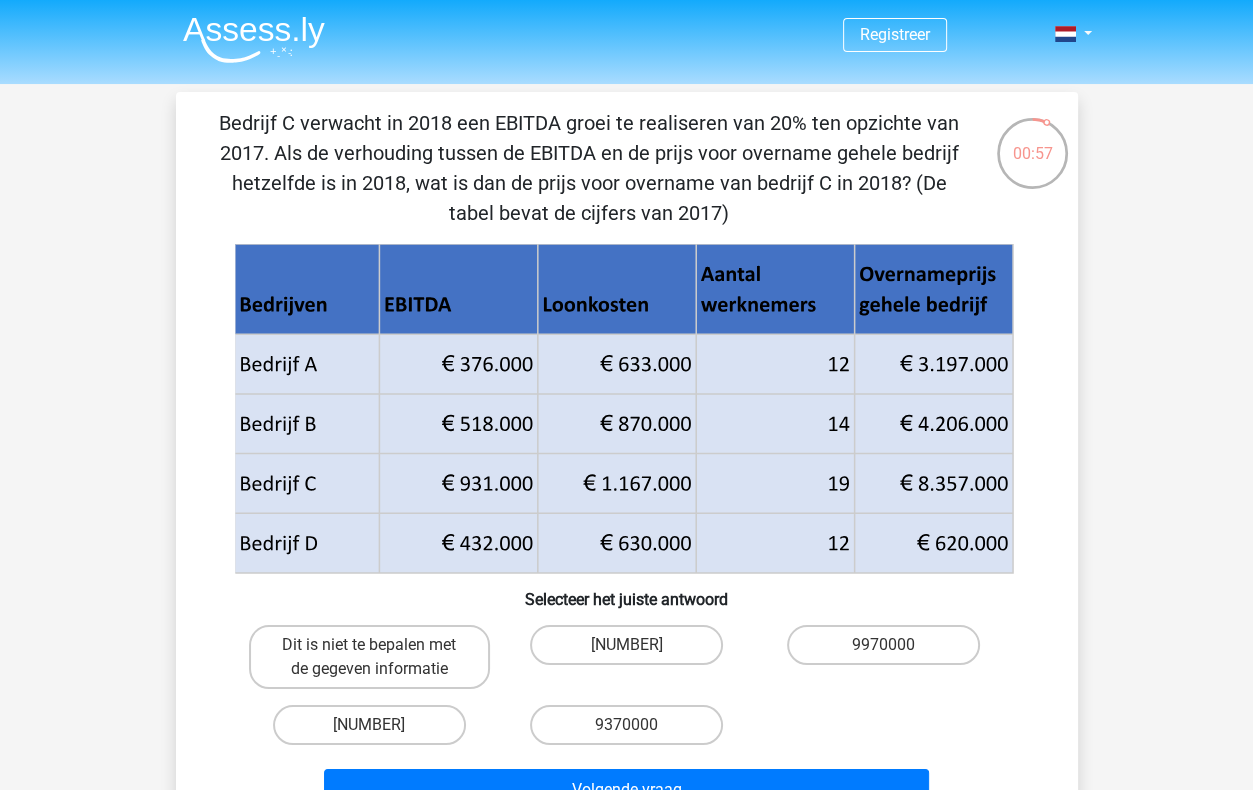 scroll, scrollTop: 200, scrollLeft: 0, axis: vertical 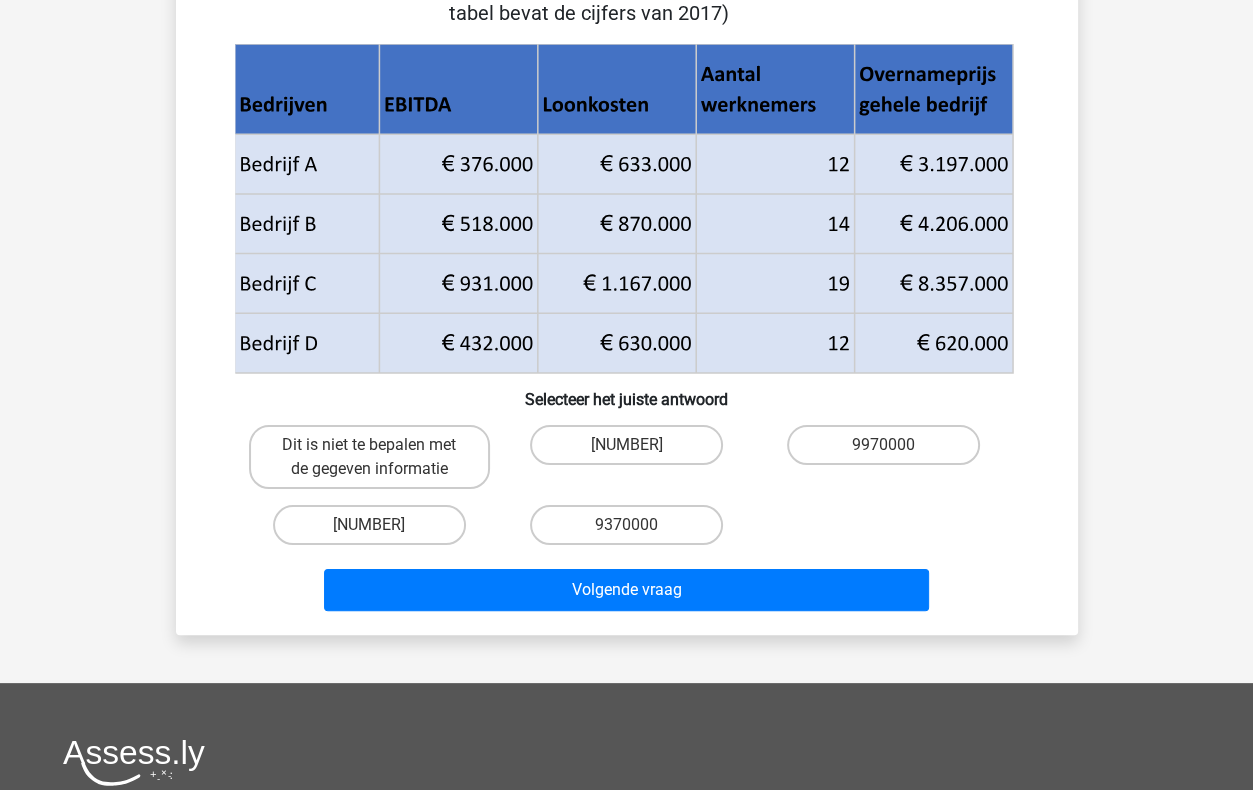 drag, startPoint x: 363, startPoint y: 523, endPoint x: 417, endPoint y: 565, distance: 68.41052 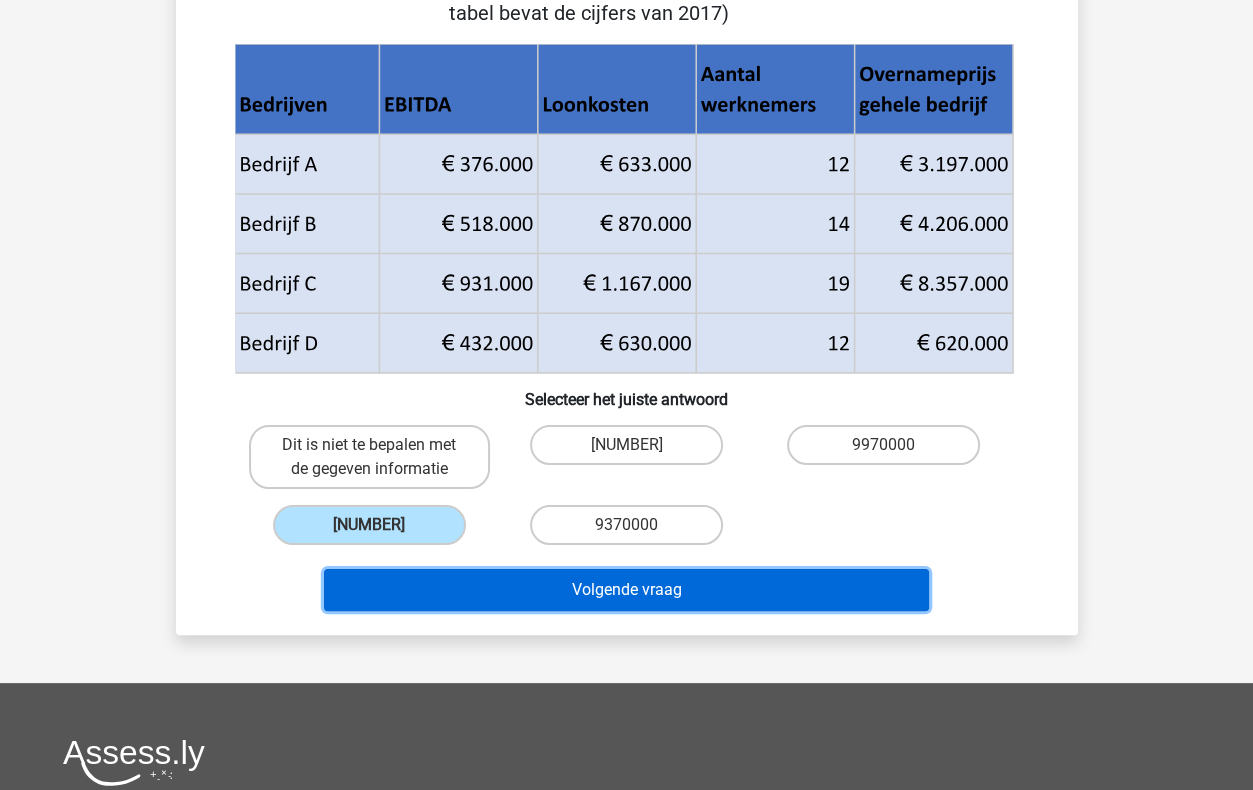 click on "Volgende vraag" at bounding box center [626, 590] 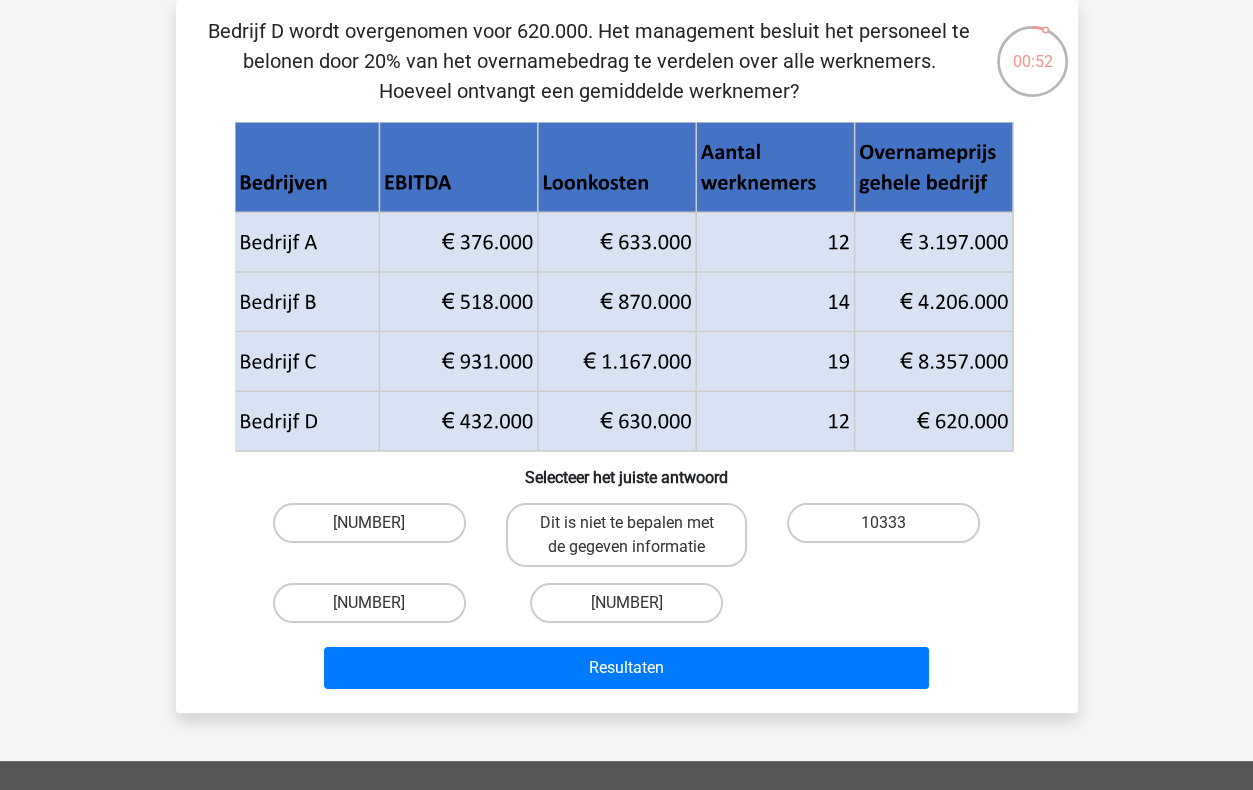 scroll, scrollTop: 0, scrollLeft: 0, axis: both 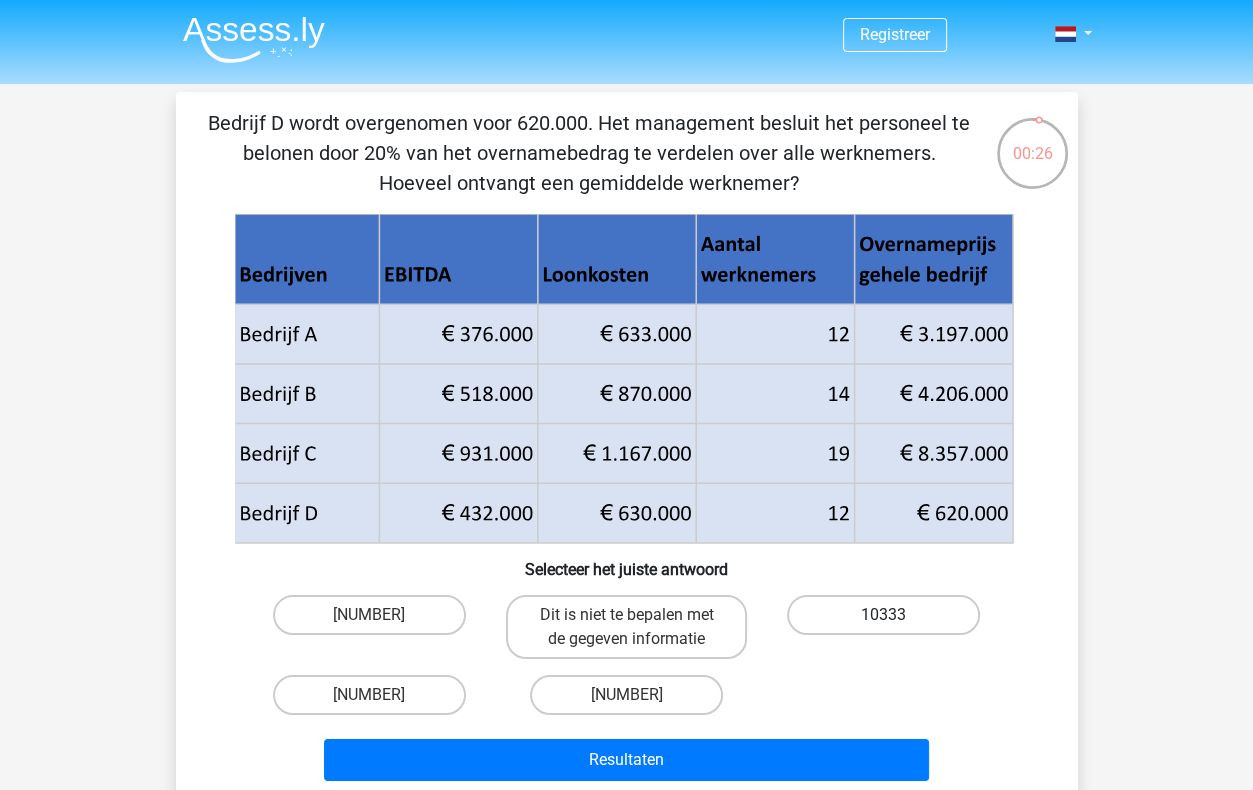 click on "10333" at bounding box center [883, 615] 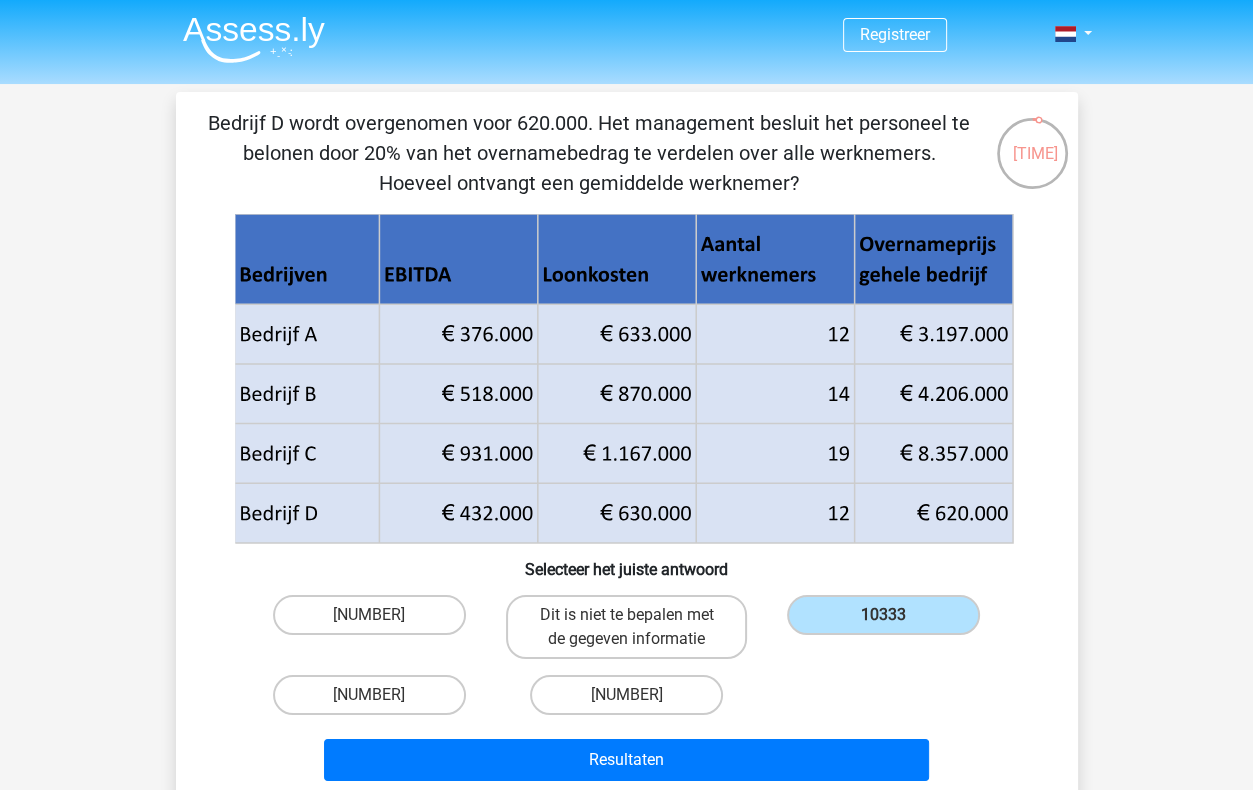 scroll, scrollTop: 100, scrollLeft: 0, axis: vertical 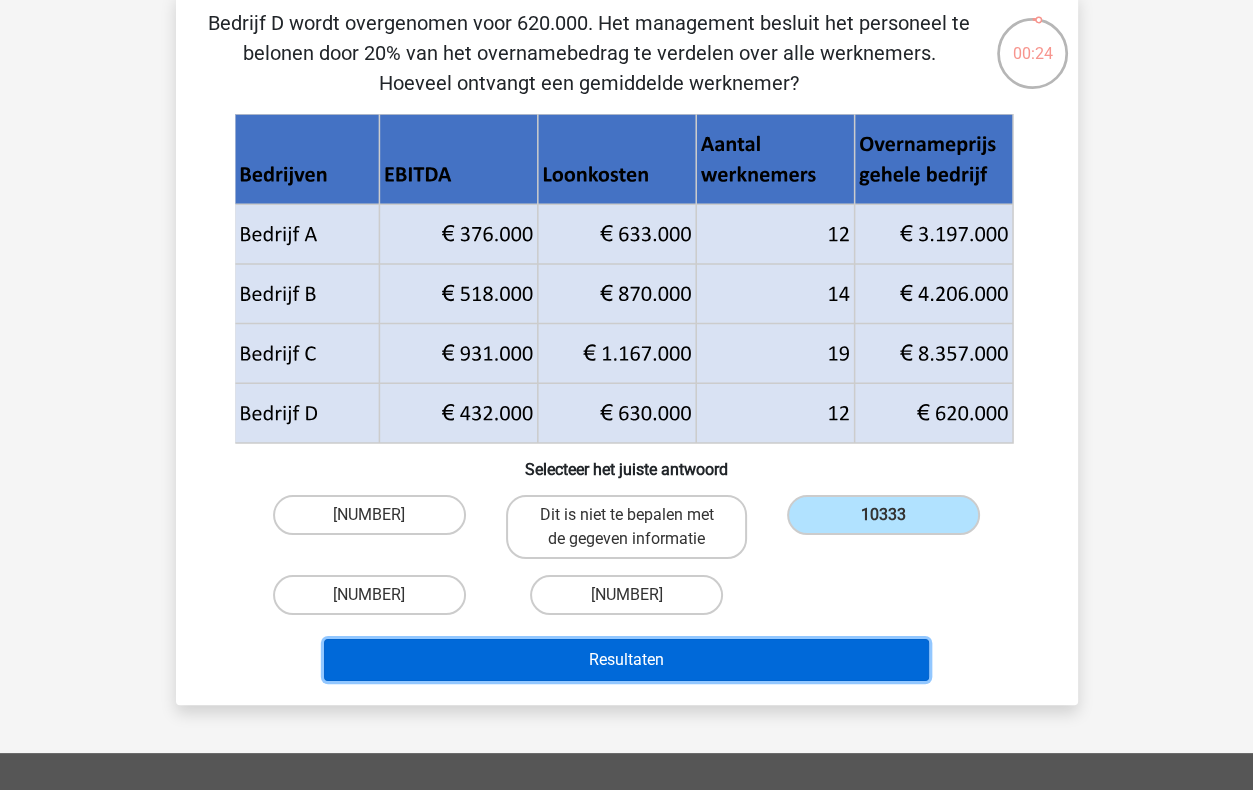 click on "Resultaten" at bounding box center (626, 660) 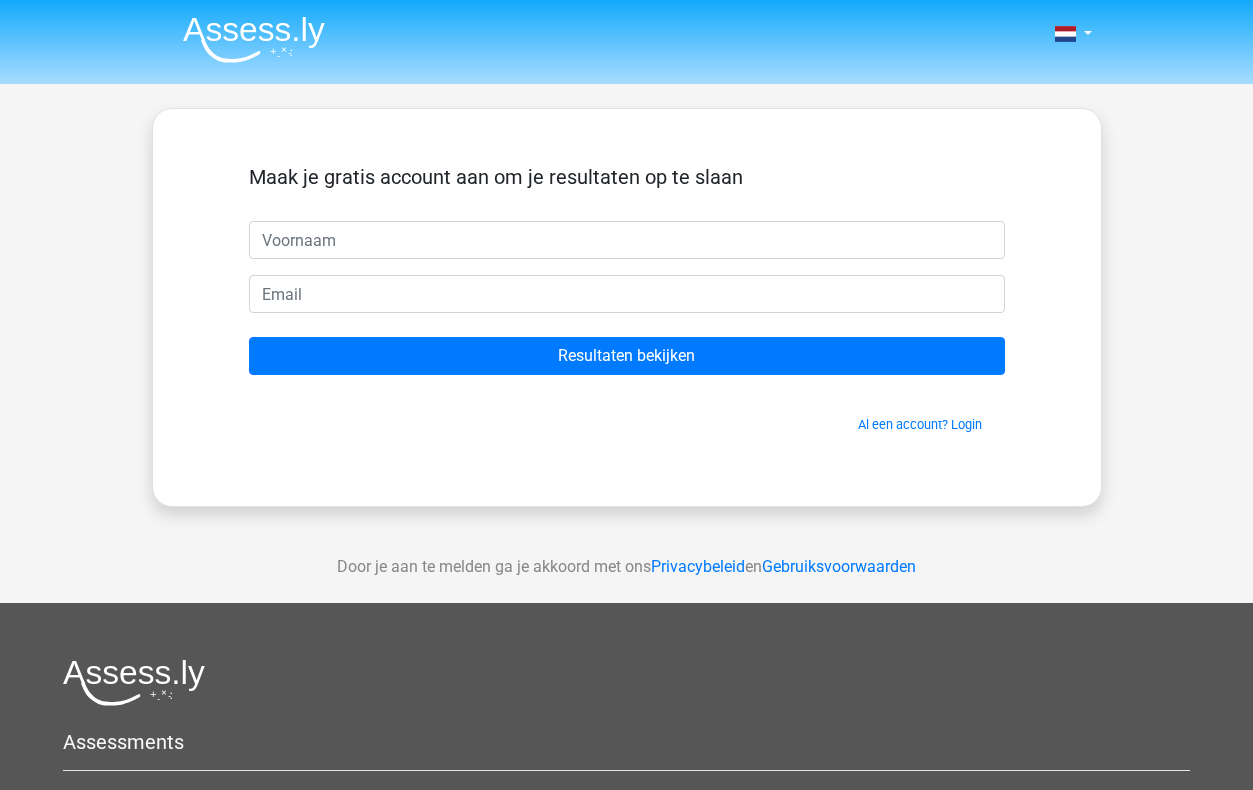 scroll, scrollTop: 0, scrollLeft: 0, axis: both 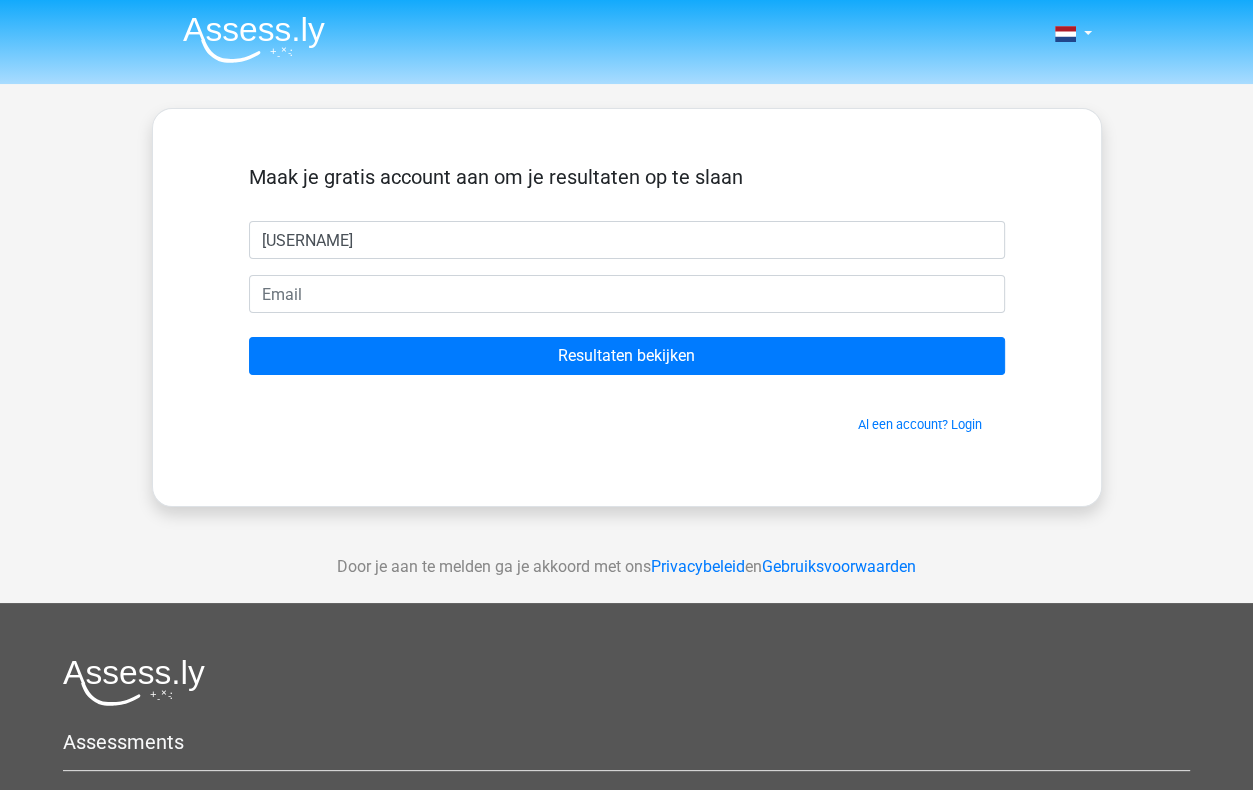 type on "[USERNAME]" 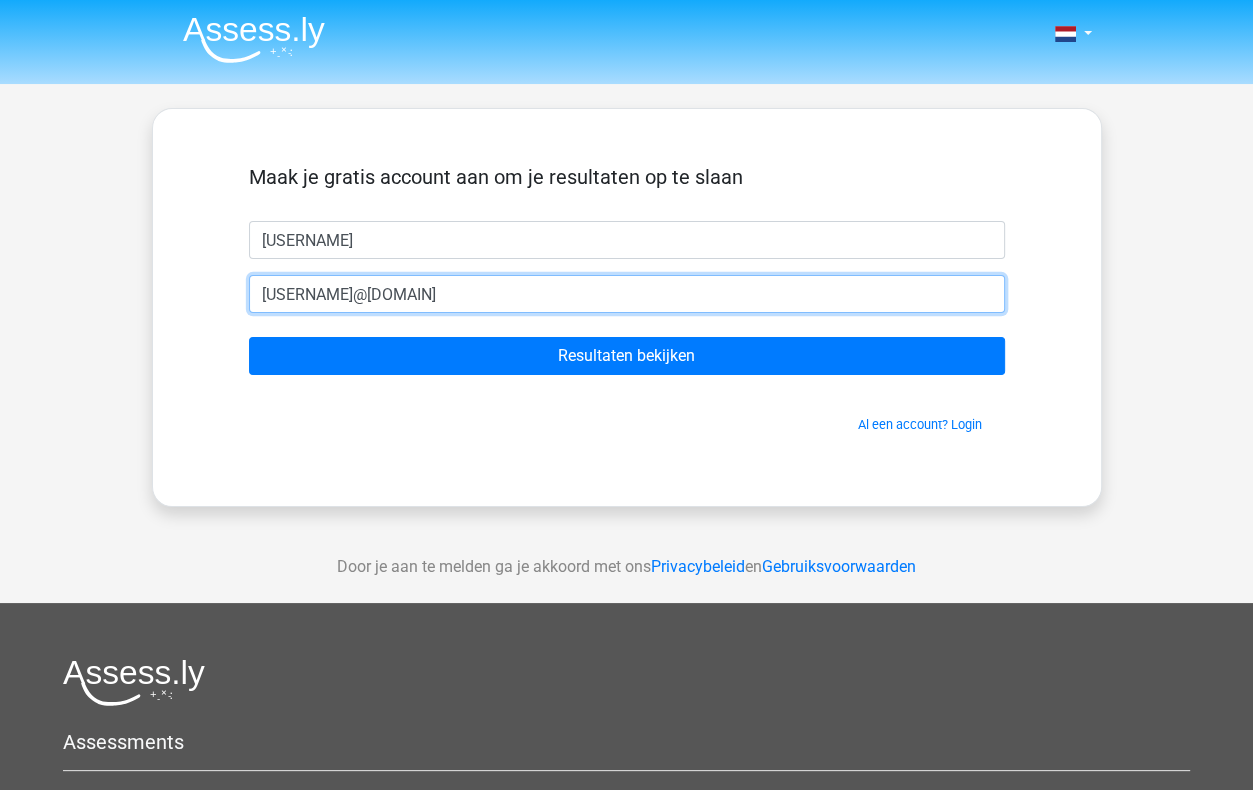 type on "hugovanalst@gmail.com" 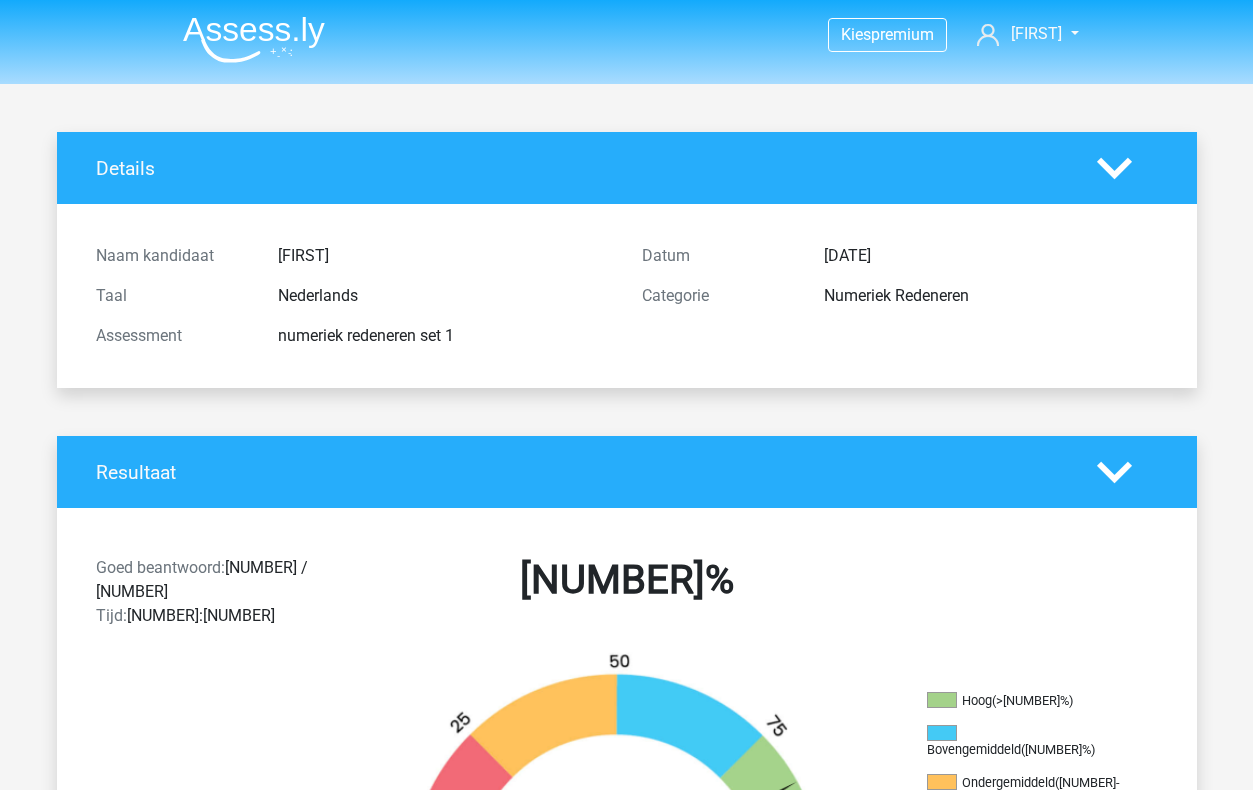 scroll, scrollTop: 0, scrollLeft: 0, axis: both 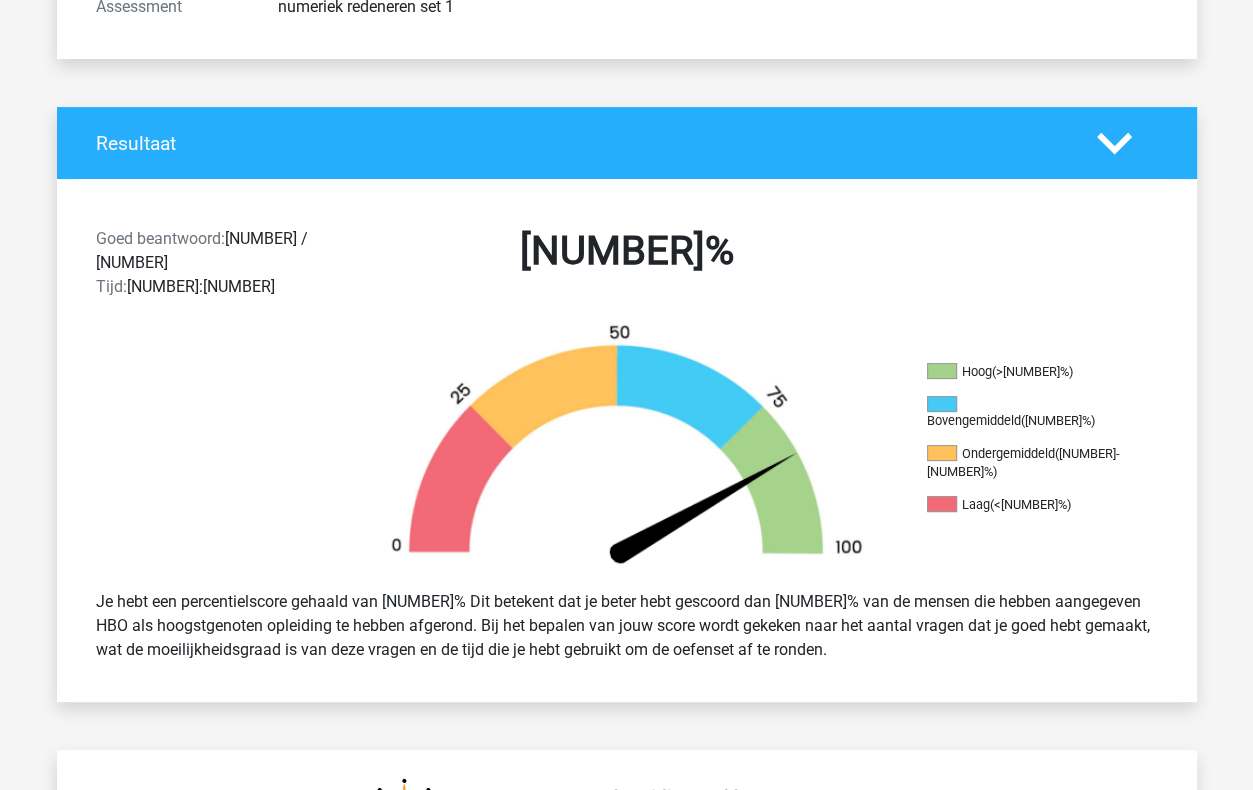 drag, startPoint x: 0, startPoint y: 0, endPoint x: 850, endPoint y: 397, distance: 938.14124 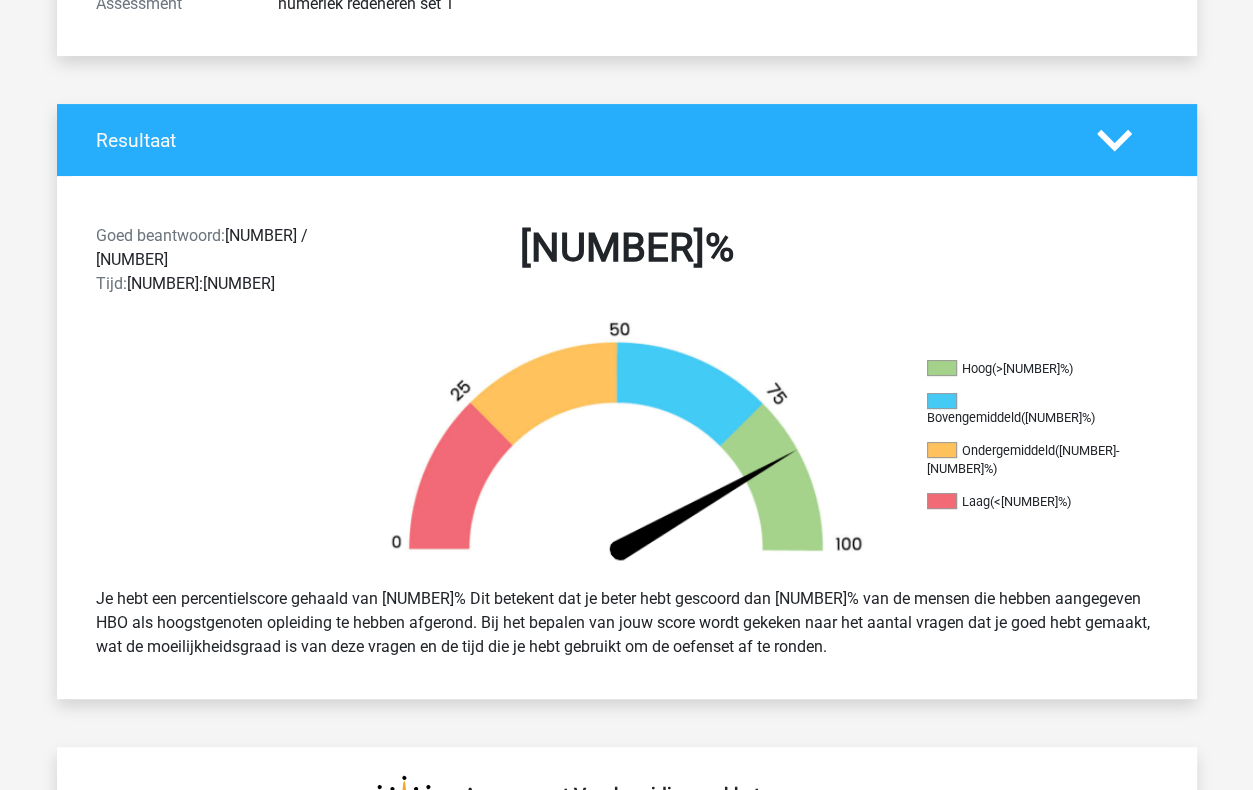 drag, startPoint x: 847, startPoint y: 390, endPoint x: 849, endPoint y: 412, distance: 22.090721 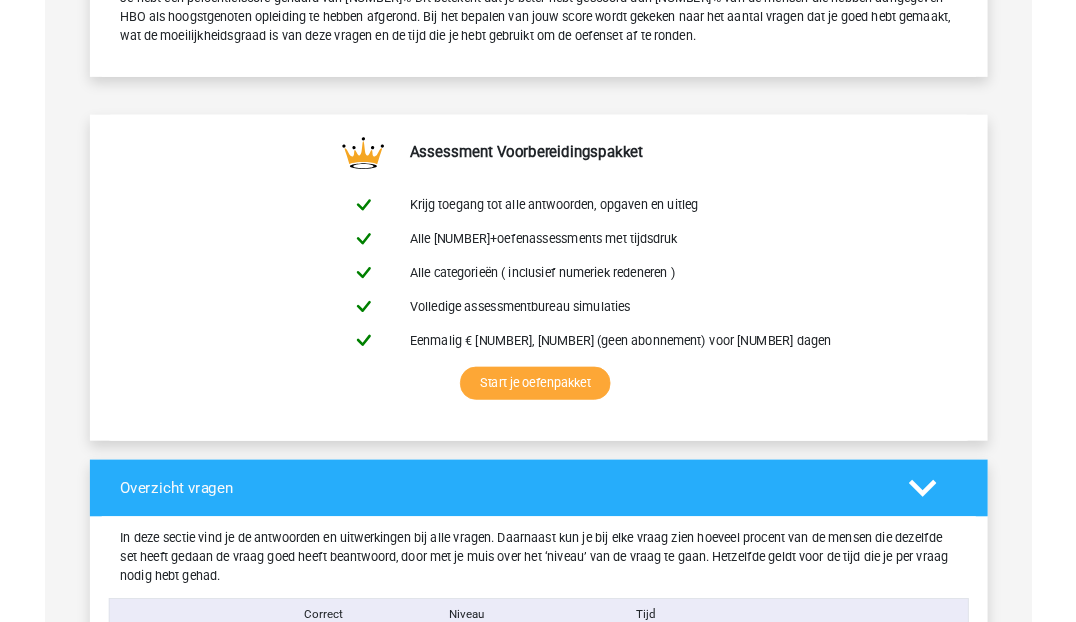 scroll, scrollTop: 133, scrollLeft: 0, axis: vertical 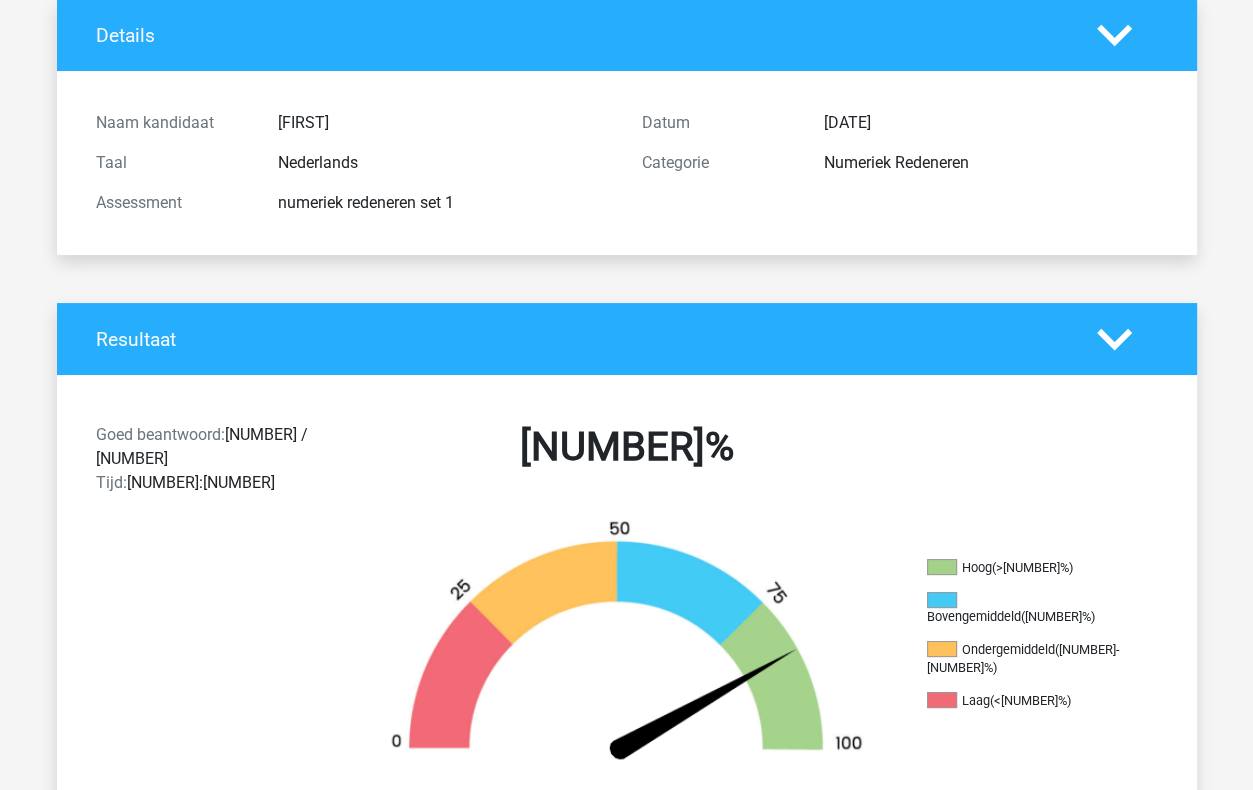 drag, startPoint x: 1242, startPoint y: 62, endPoint x: 1227, endPoint y: 51, distance: 18.601076 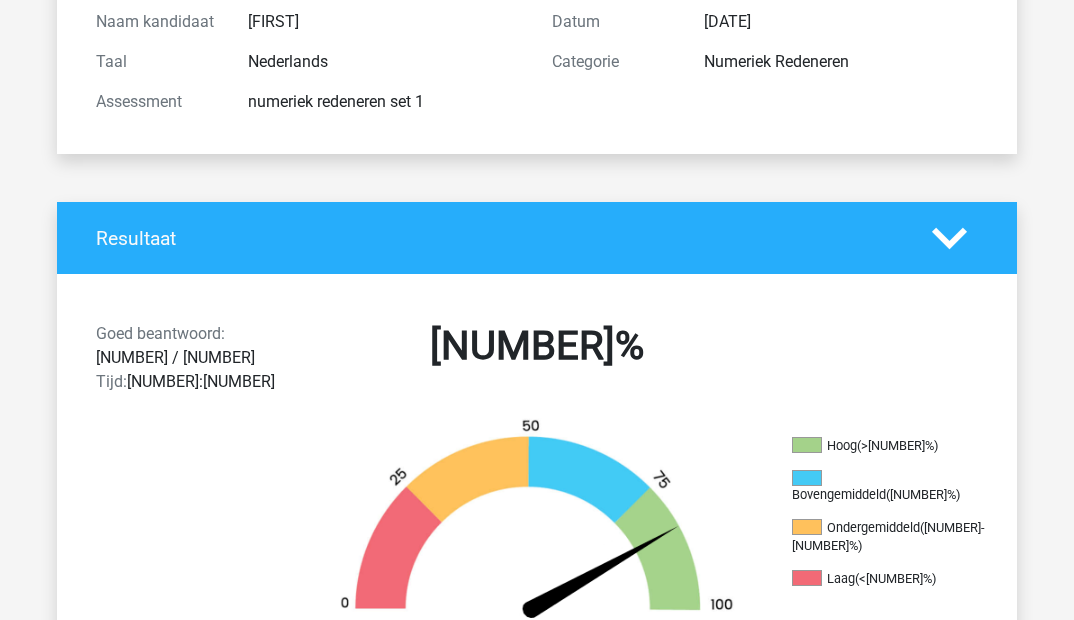 scroll, scrollTop: 0, scrollLeft: 0, axis: both 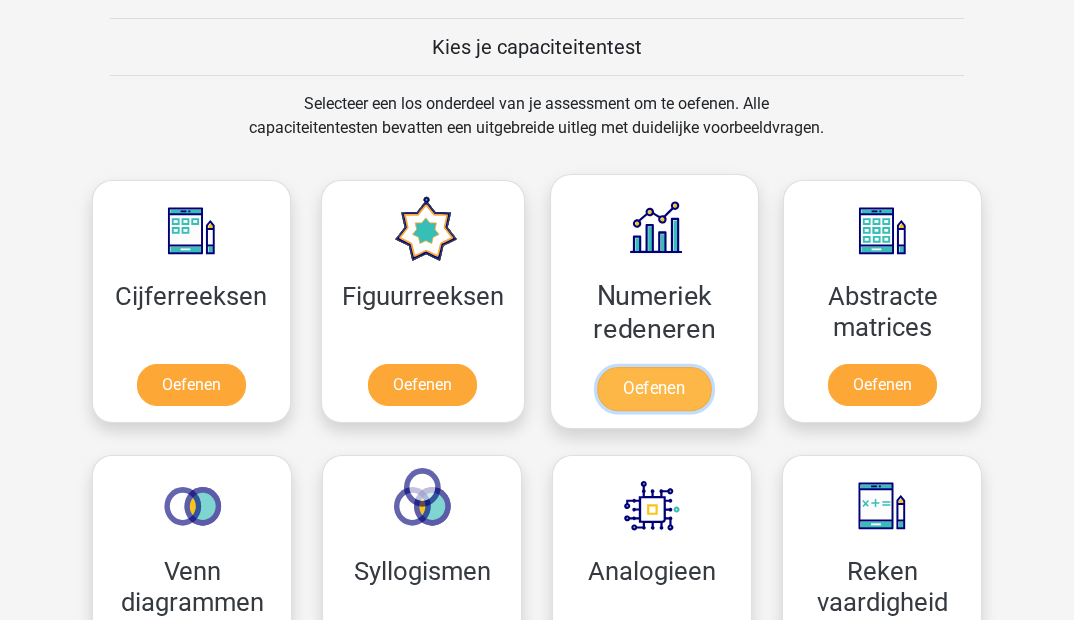 click on "Oefenen" at bounding box center [654, 389] 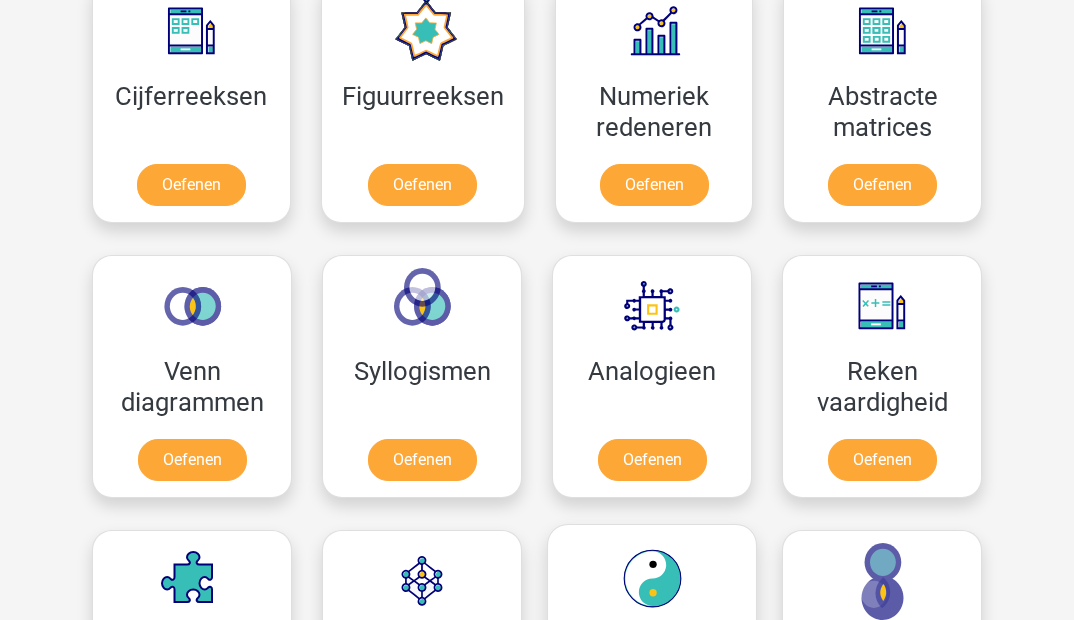 scroll, scrollTop: 1158, scrollLeft: 0, axis: vertical 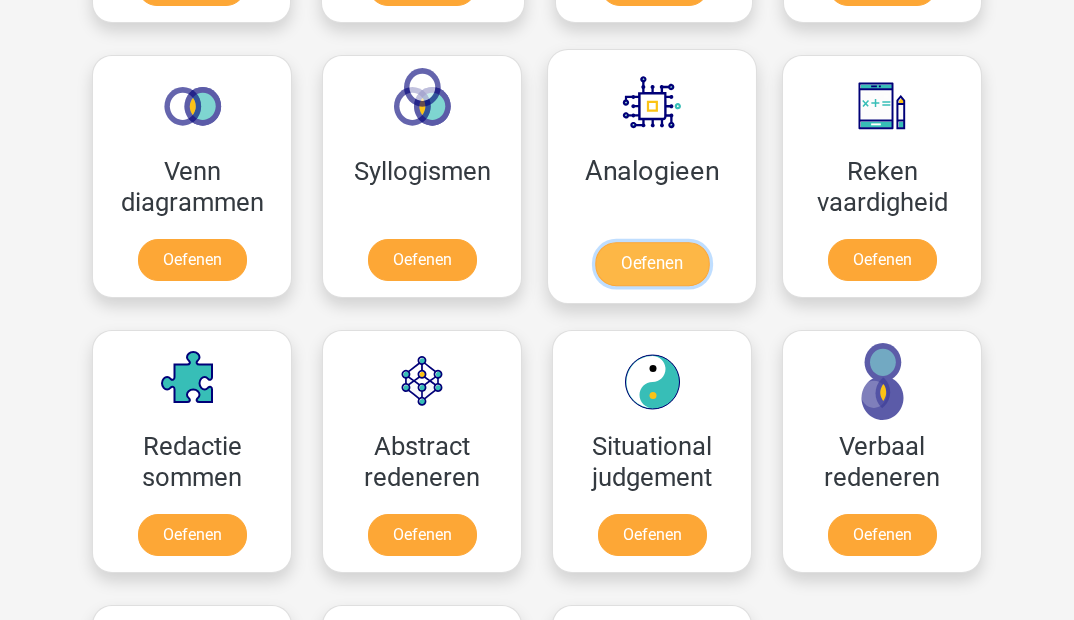 click on "Oefenen" at bounding box center [652, 264] 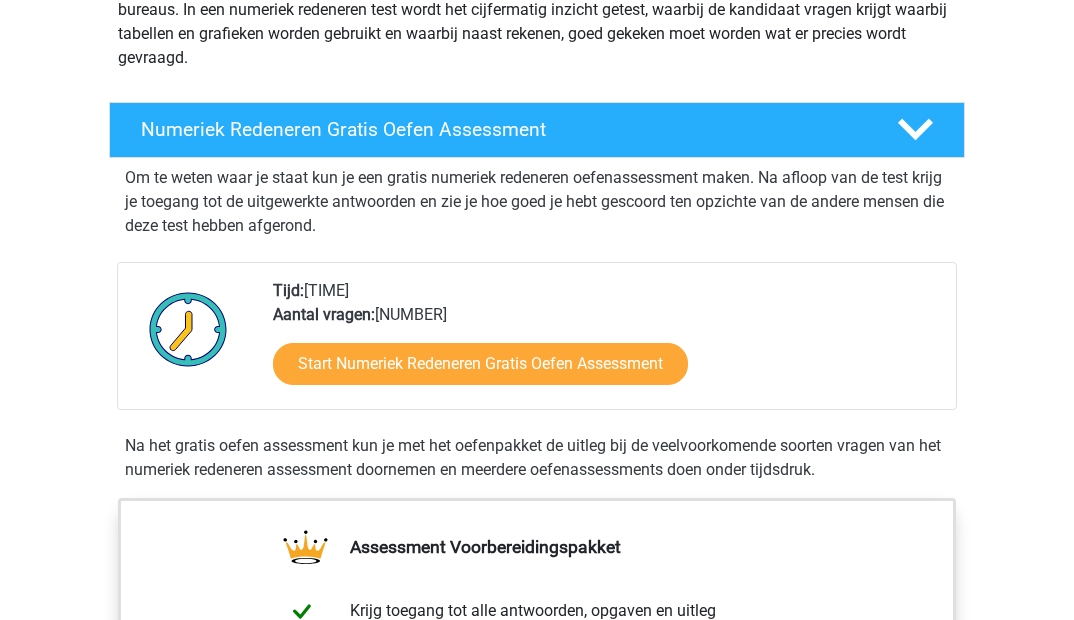 scroll, scrollTop: 0, scrollLeft: 0, axis: both 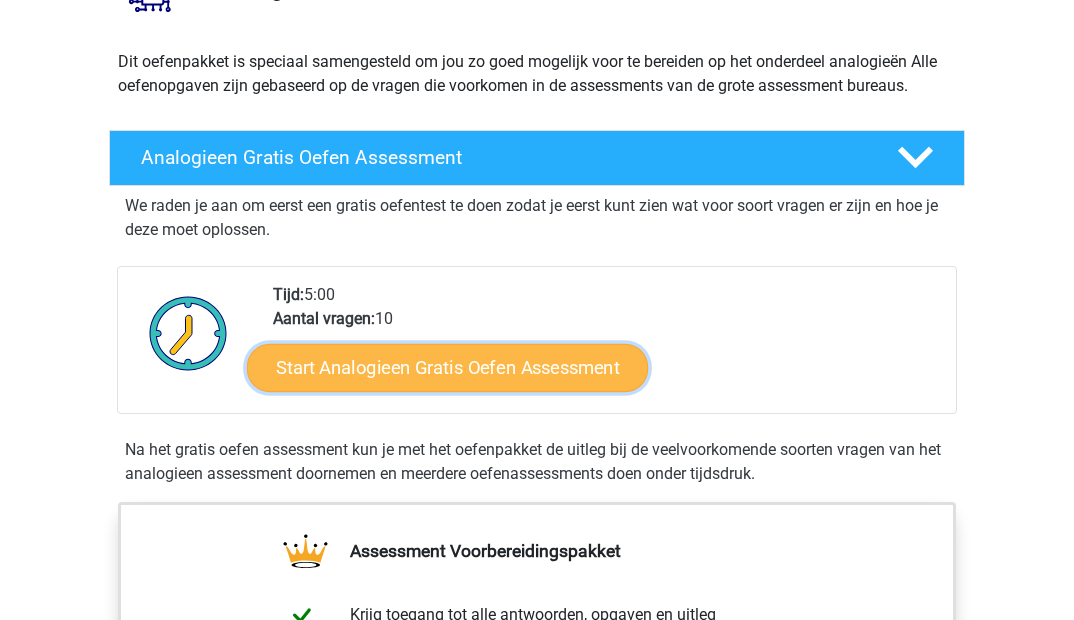 click on "Start Analogieen
Gratis Oefen Assessment" at bounding box center (447, 367) 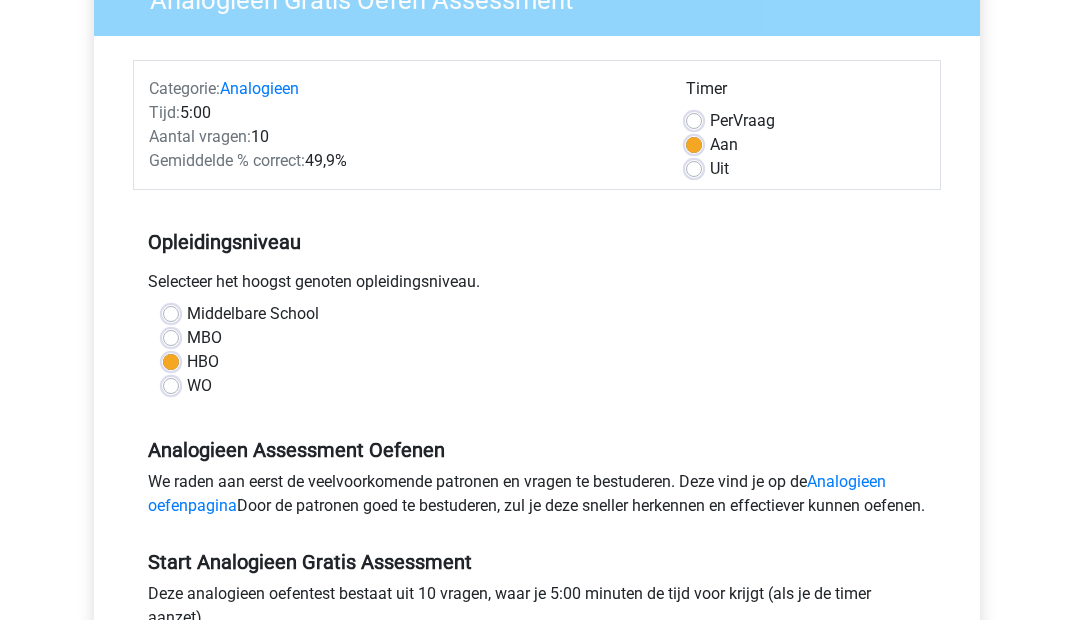 scroll, scrollTop: 400, scrollLeft: 0, axis: vertical 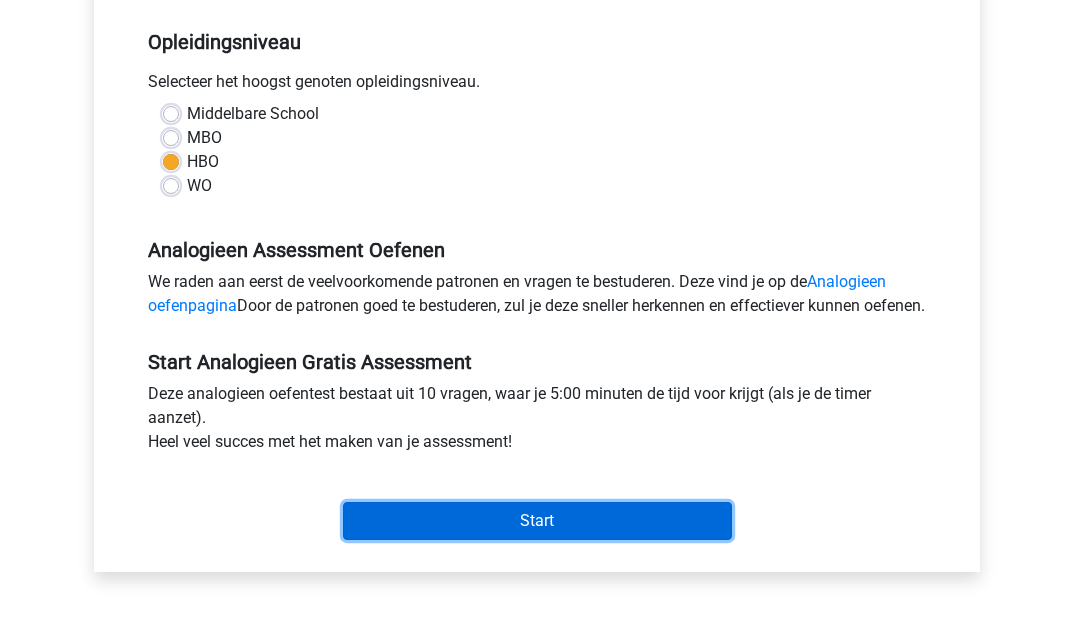 click on "Start" at bounding box center [537, 521] 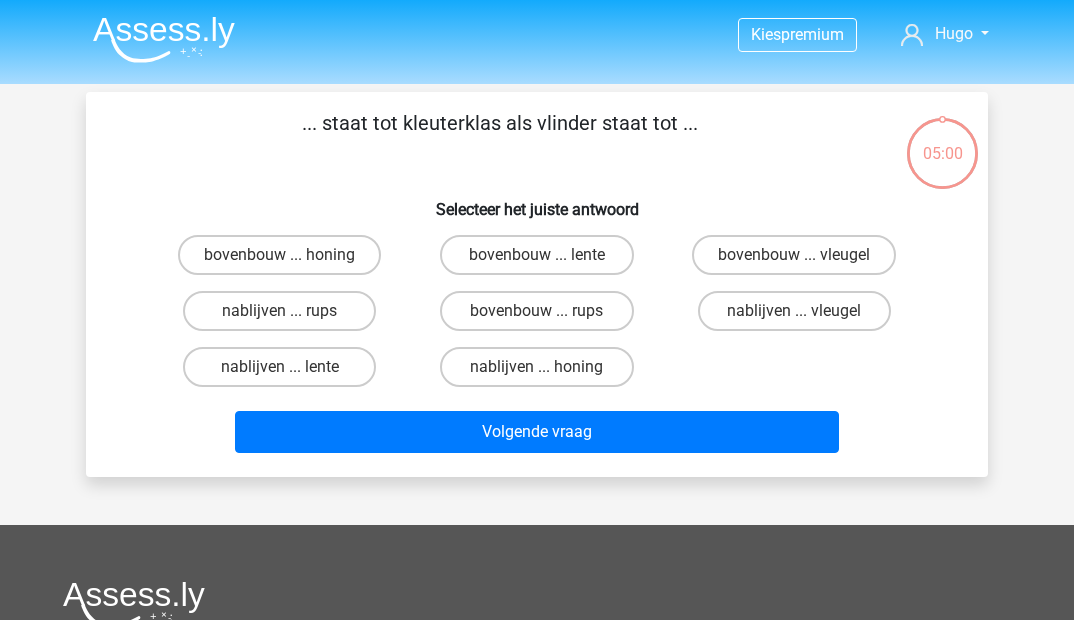 scroll, scrollTop: 0, scrollLeft: 0, axis: both 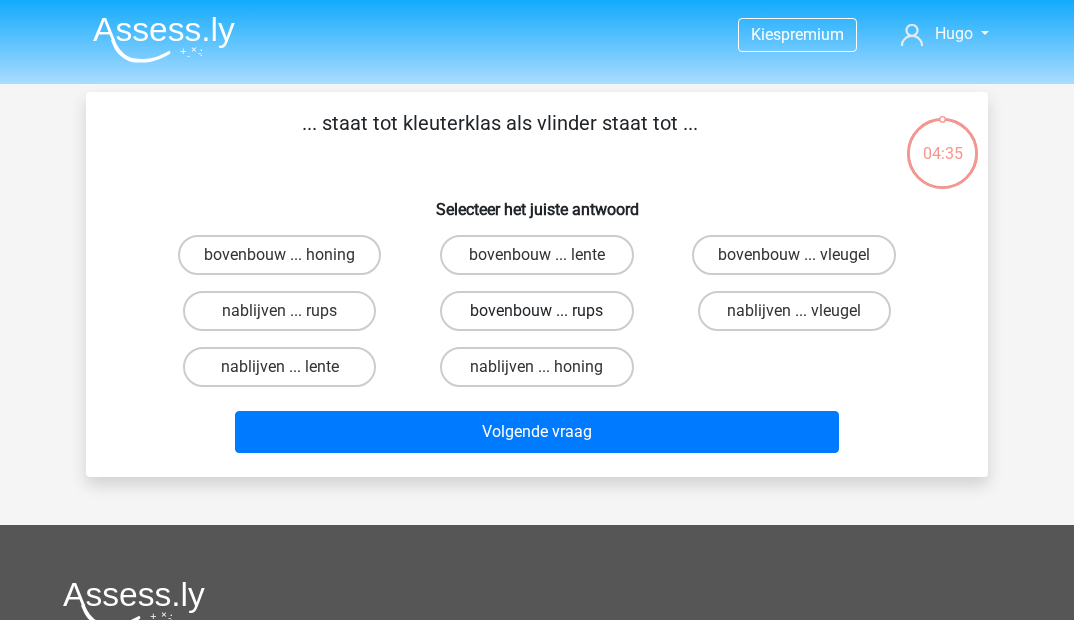 click on "bovenbouw ... rups" at bounding box center (536, 311) 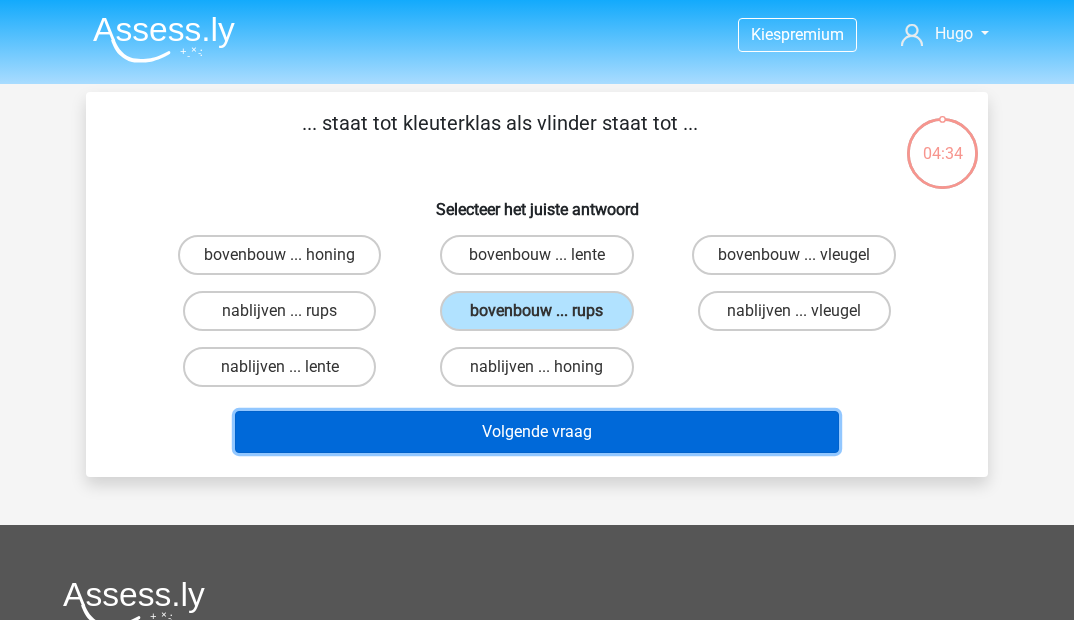 click on "Volgende vraag" at bounding box center (537, 432) 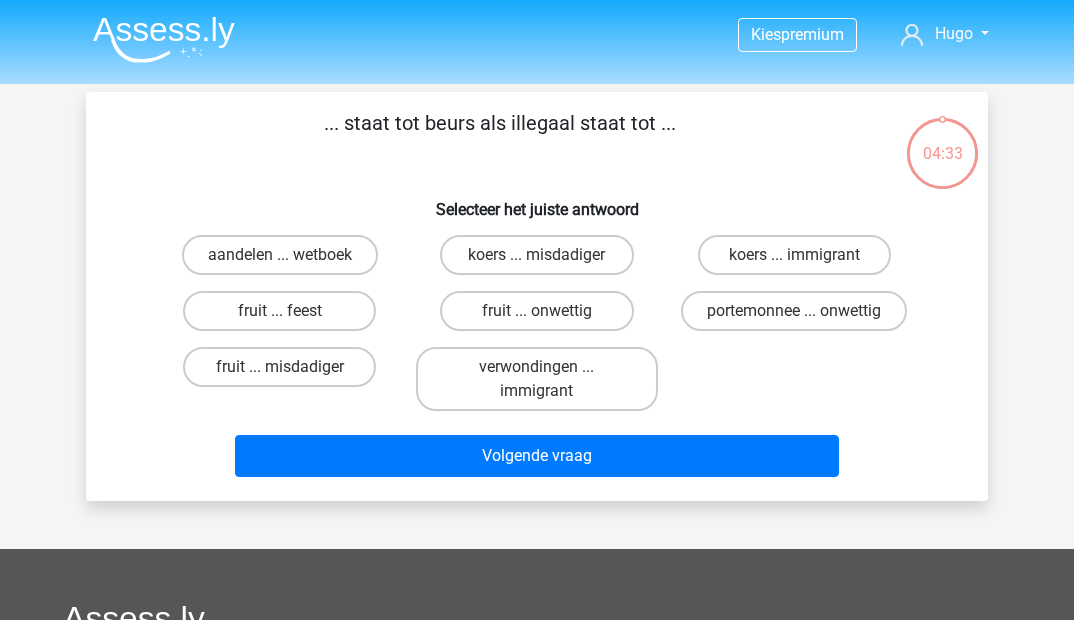 scroll, scrollTop: 92, scrollLeft: 0, axis: vertical 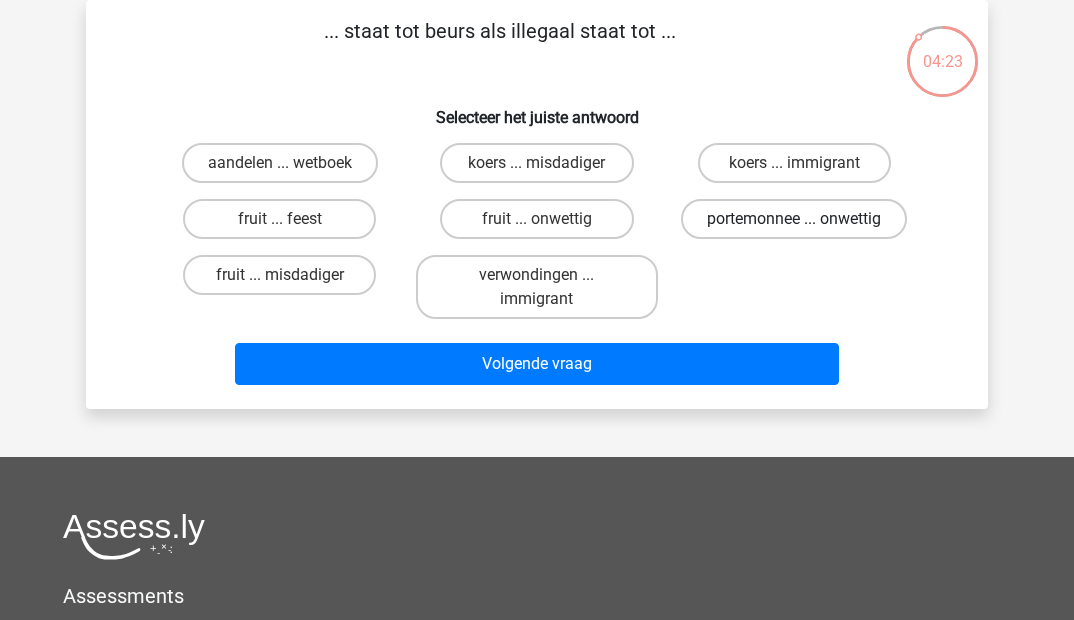 click on "portemonnee ... onwettig" at bounding box center (794, 219) 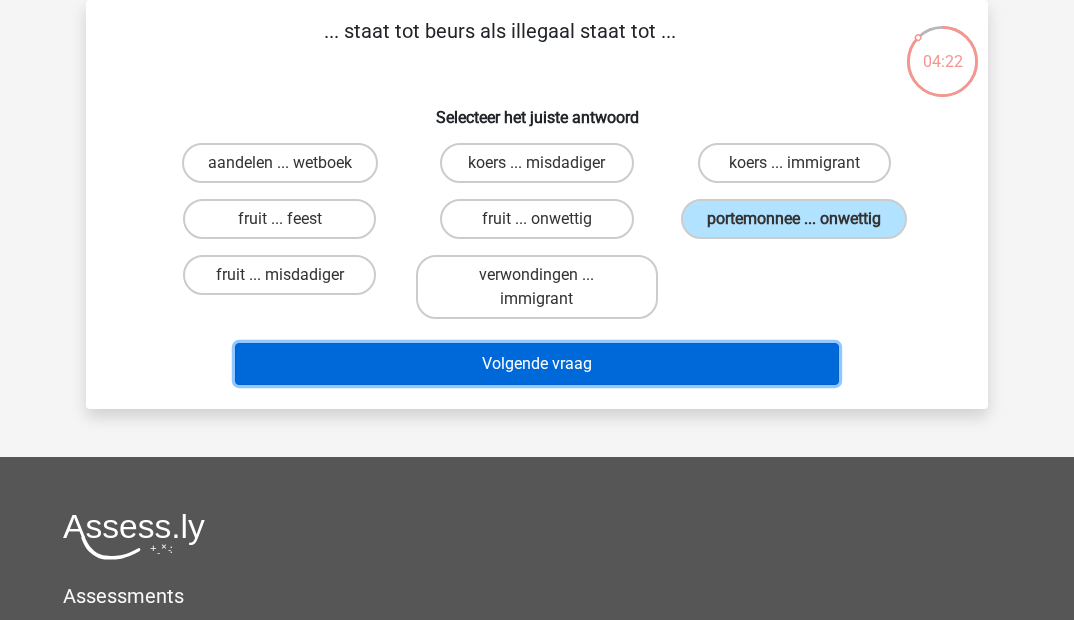 click on "Volgende vraag" at bounding box center [537, 364] 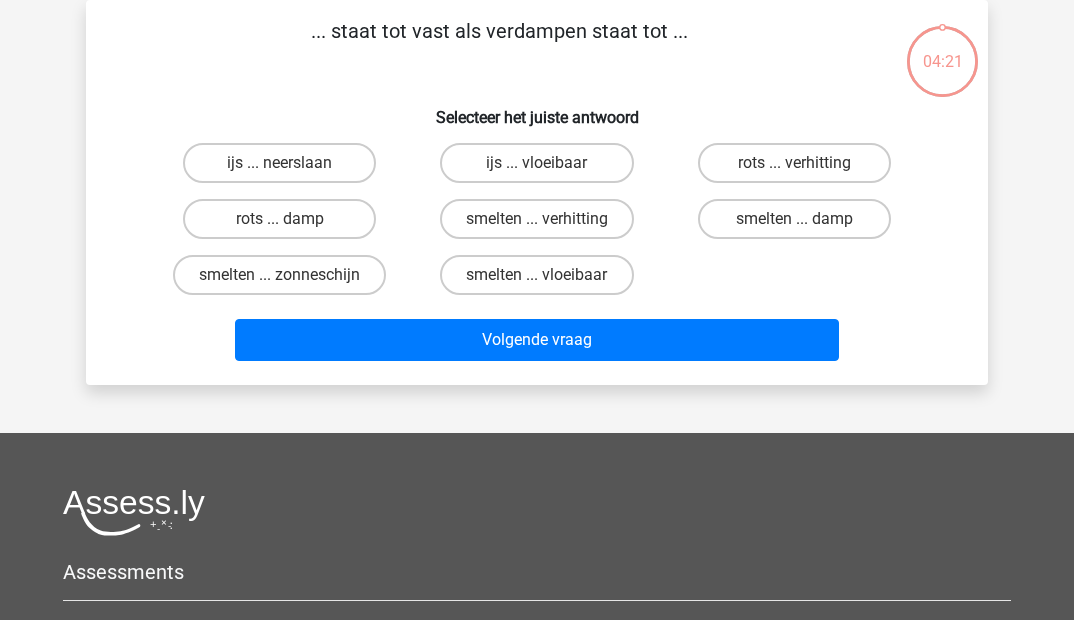 scroll, scrollTop: 0, scrollLeft: 0, axis: both 